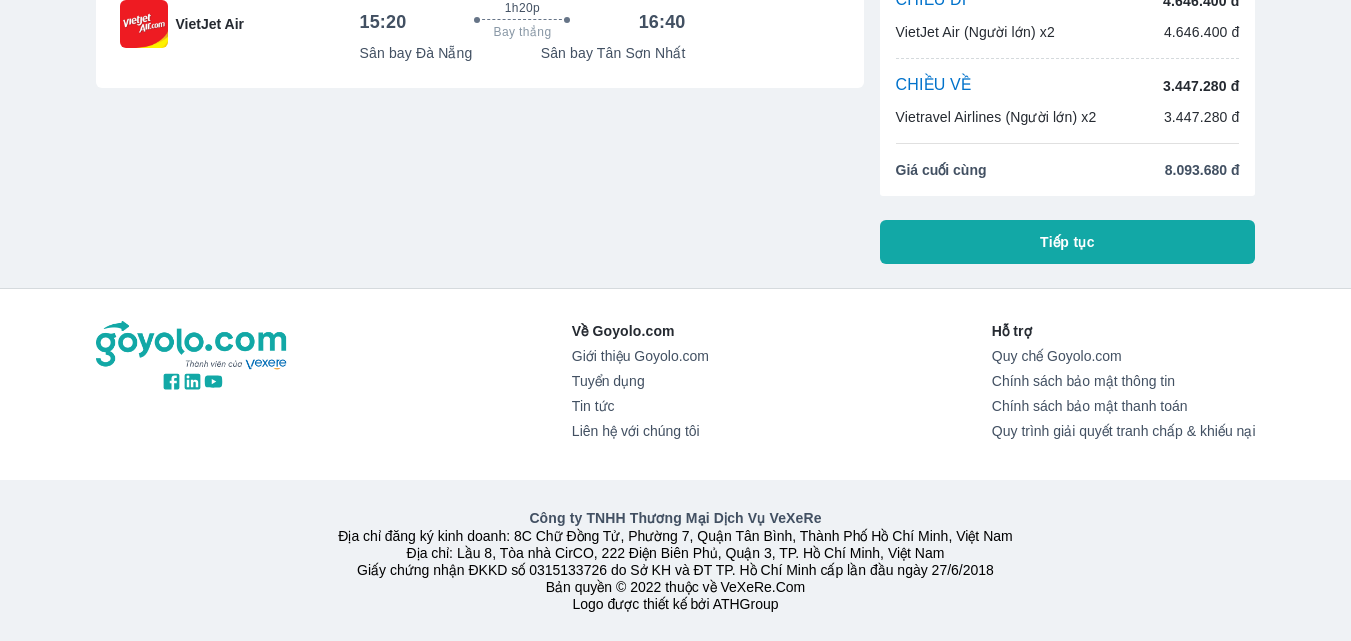 scroll, scrollTop: 0, scrollLeft: 0, axis: both 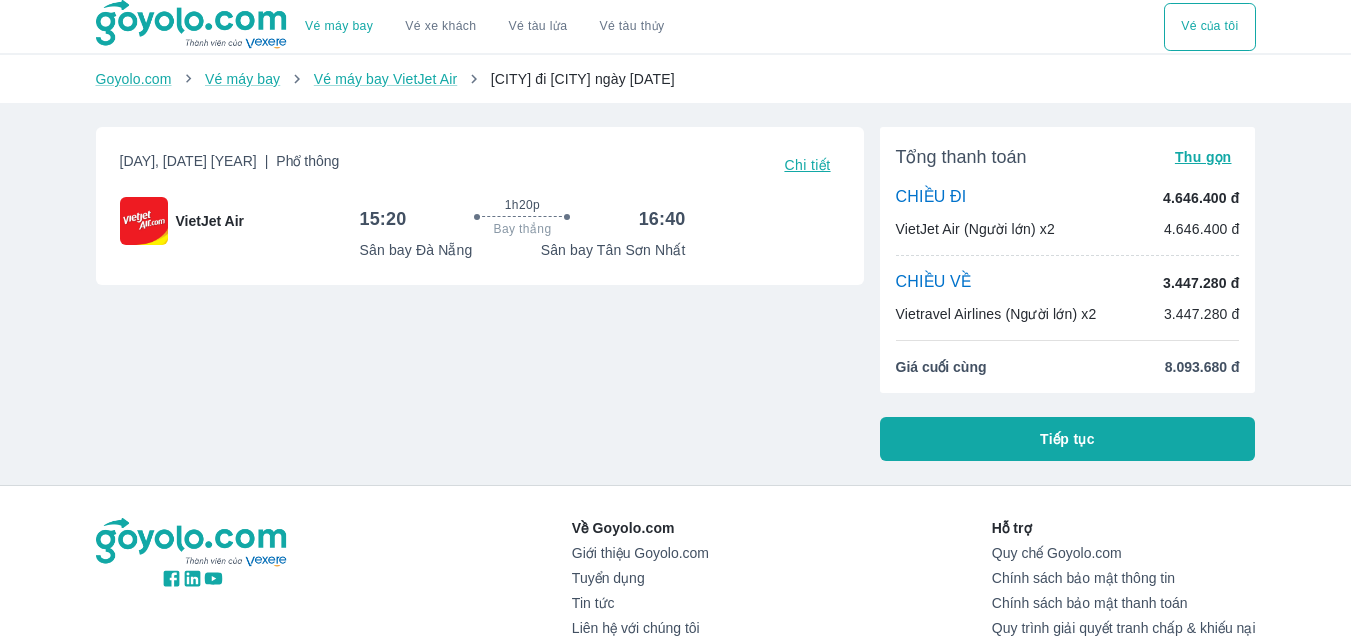 click on "Thu gọn" at bounding box center (1203, 157) 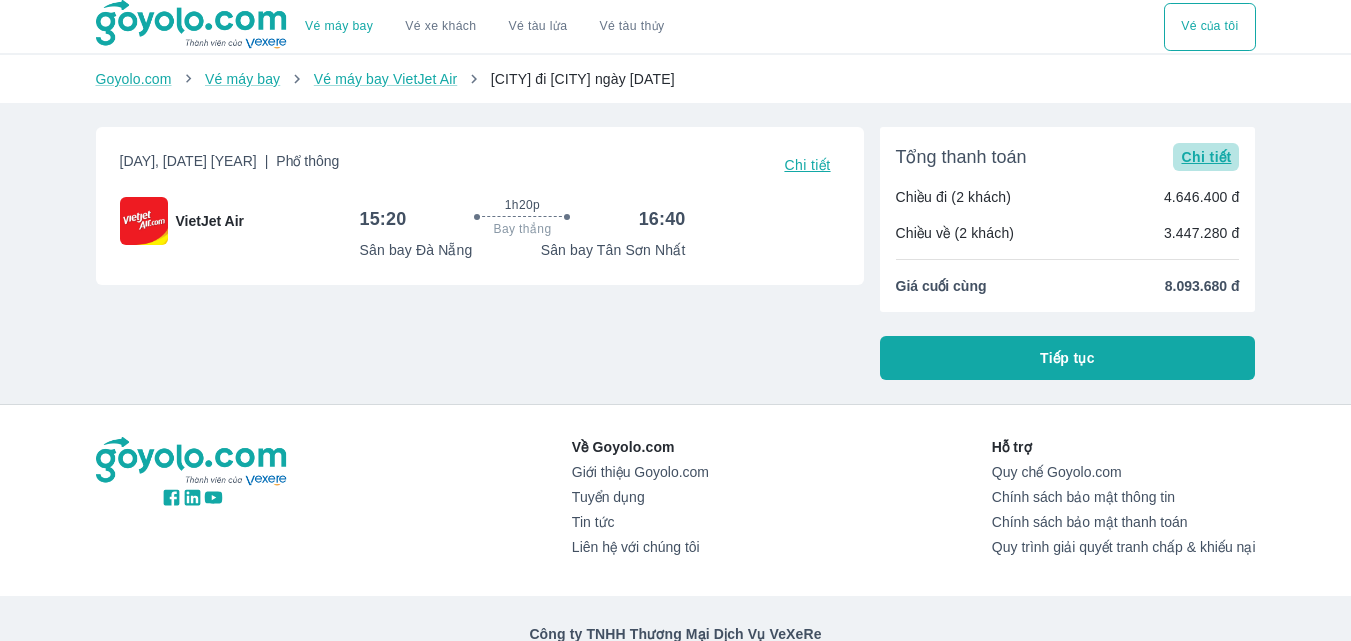 click on "Chi tiết" at bounding box center (1206, 157) 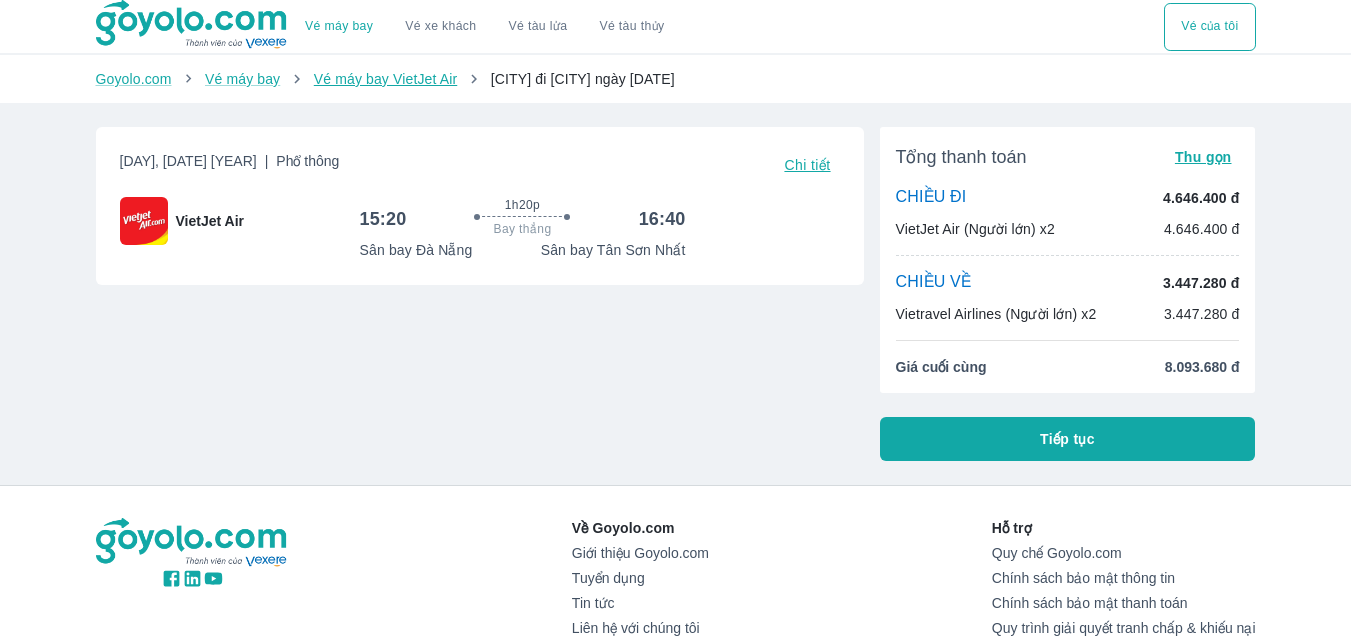 click on "Vé máy bay VietJet Air" at bounding box center [385, 79] 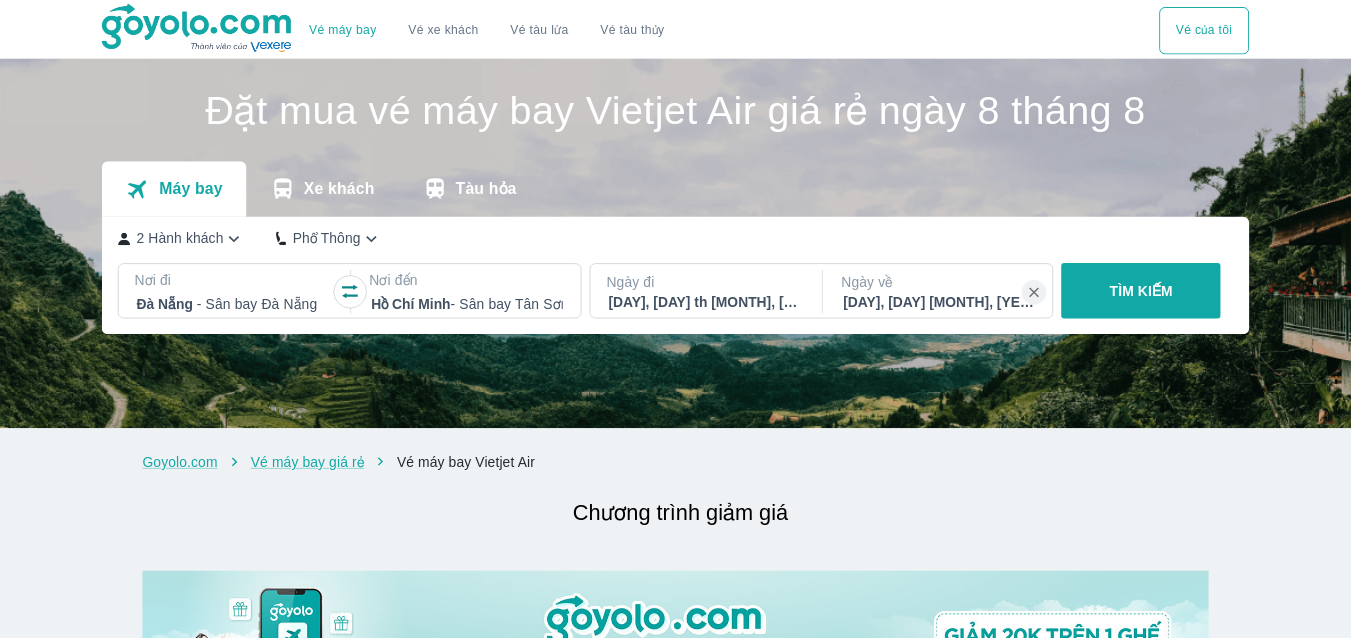 scroll, scrollTop: 0, scrollLeft: 0, axis: both 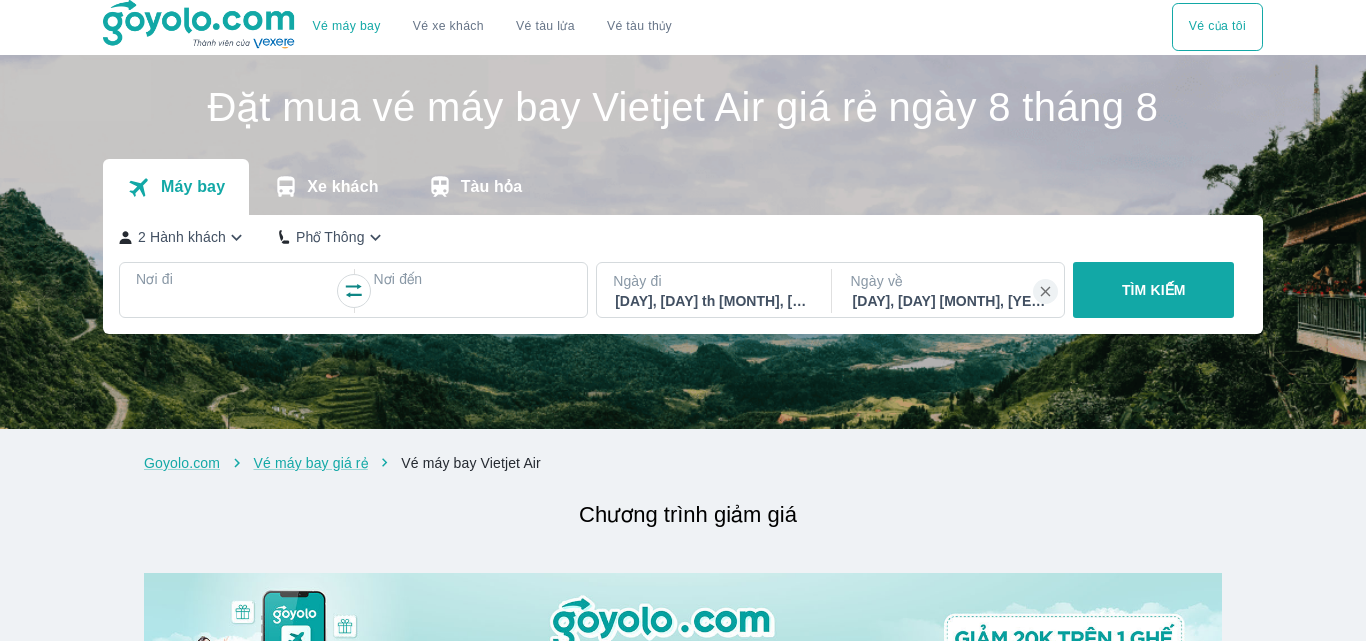 click at bounding box center (235, 303) 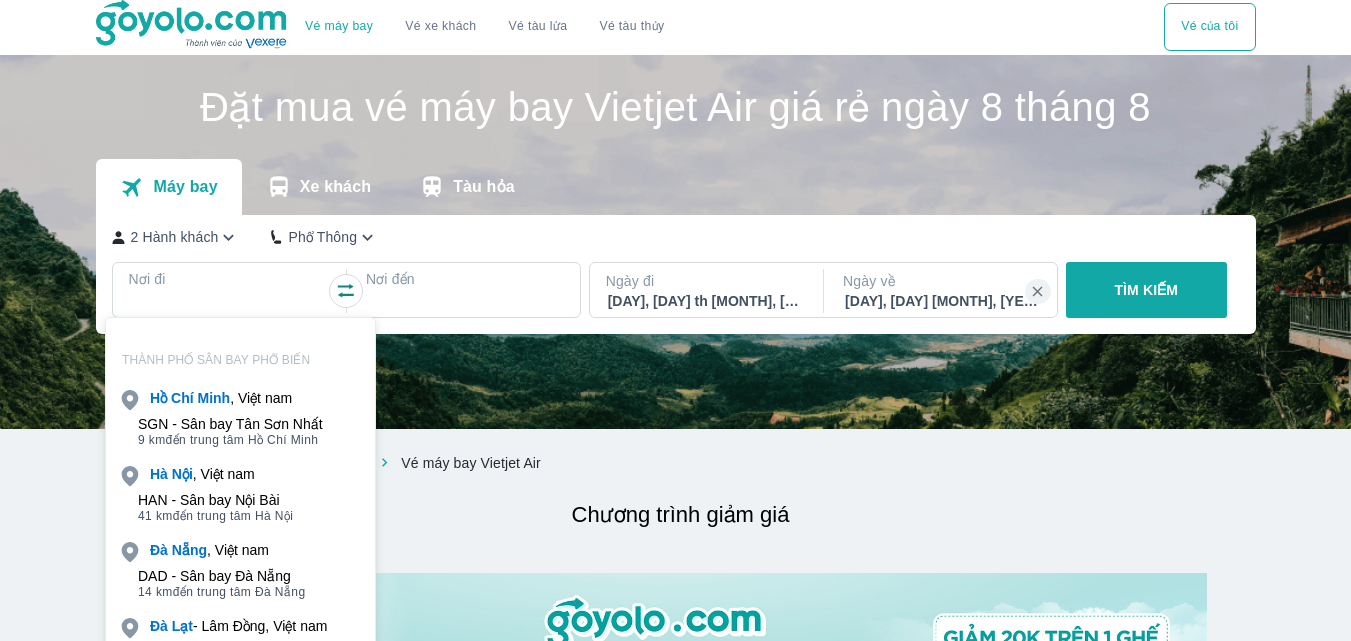 click on "SGN - Sân bay Tân Sơn Nhất" at bounding box center [230, 424] 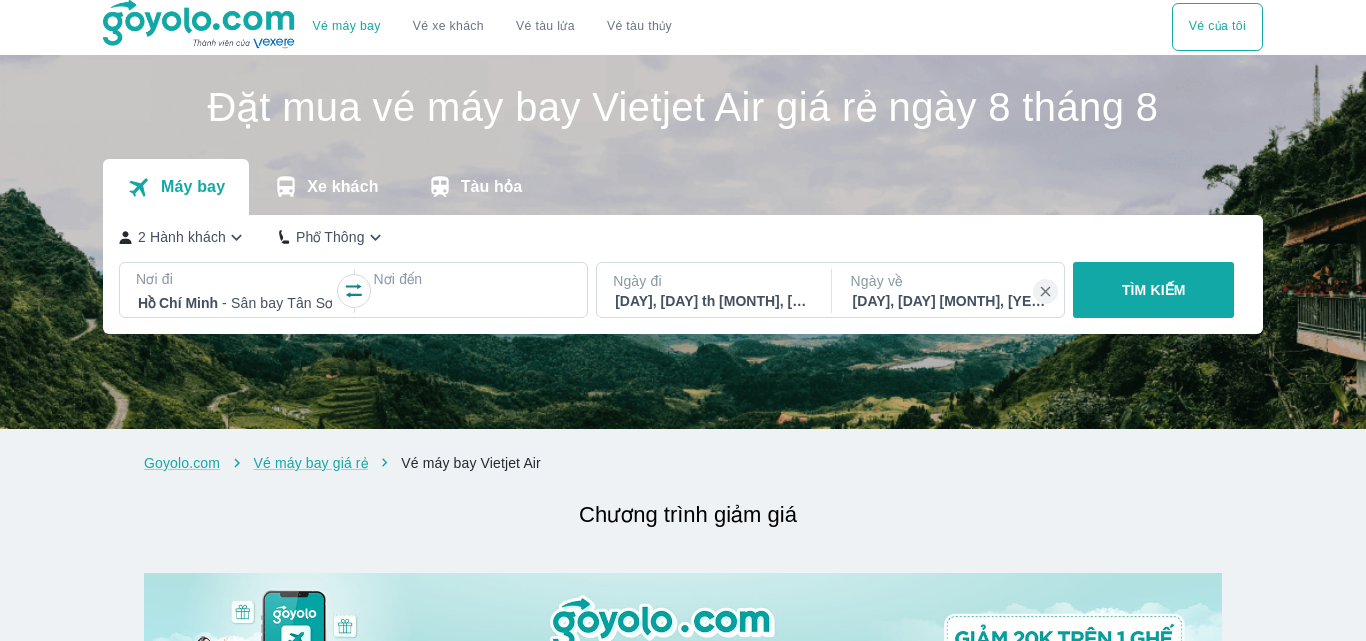click at bounding box center [472, 303] 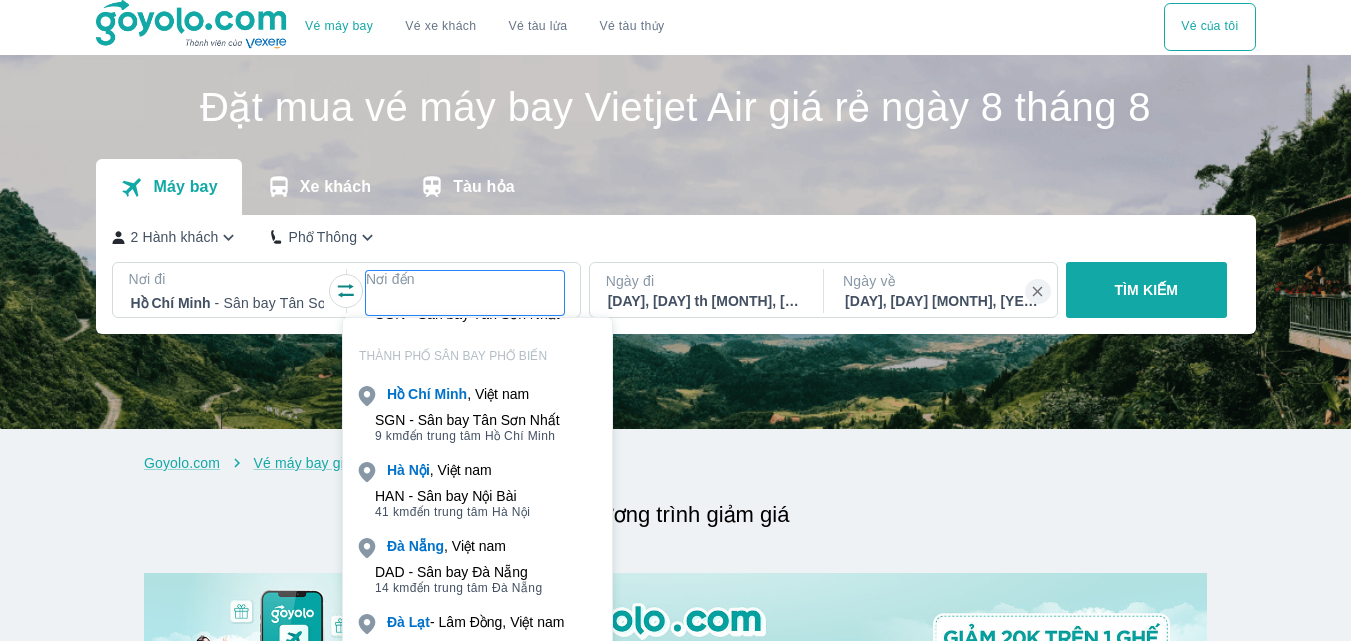 scroll, scrollTop: 156, scrollLeft: 0, axis: vertical 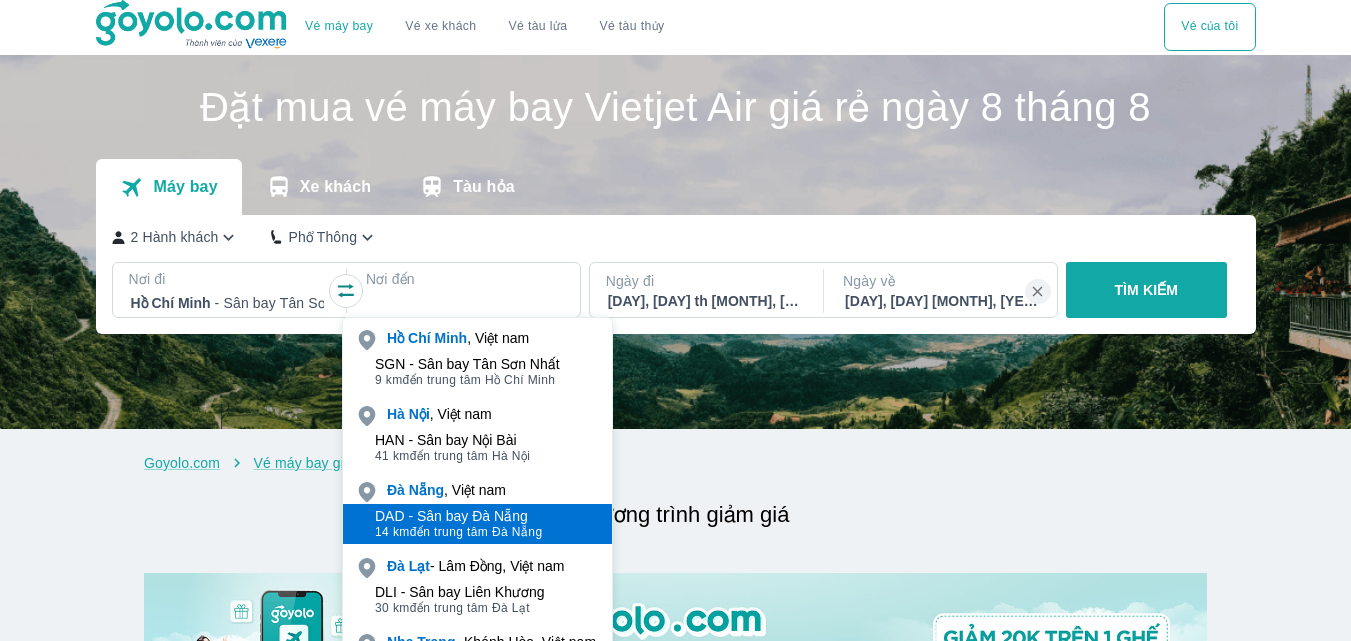 click on "[AIRPORT_CODE] - Sân bay [CITY] [NUMBER] km đến trung tâm [CITY]" at bounding box center [477, 524] 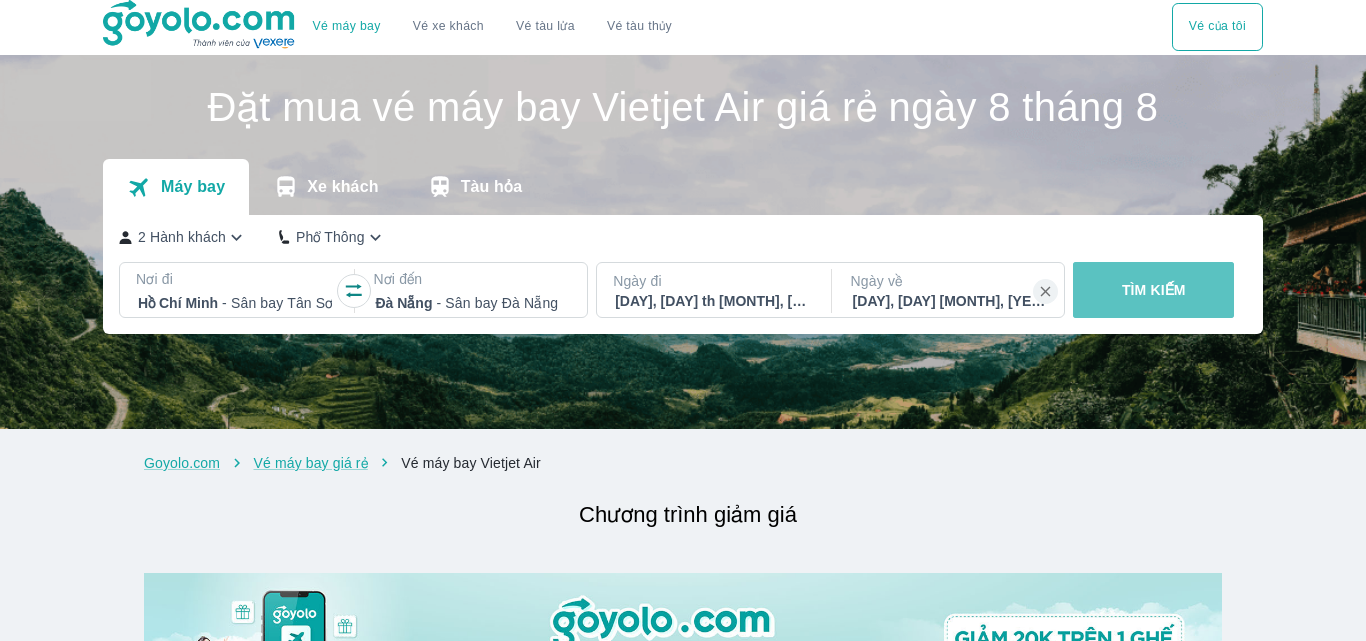 click on "TÌM KIẾM" at bounding box center (1153, 290) 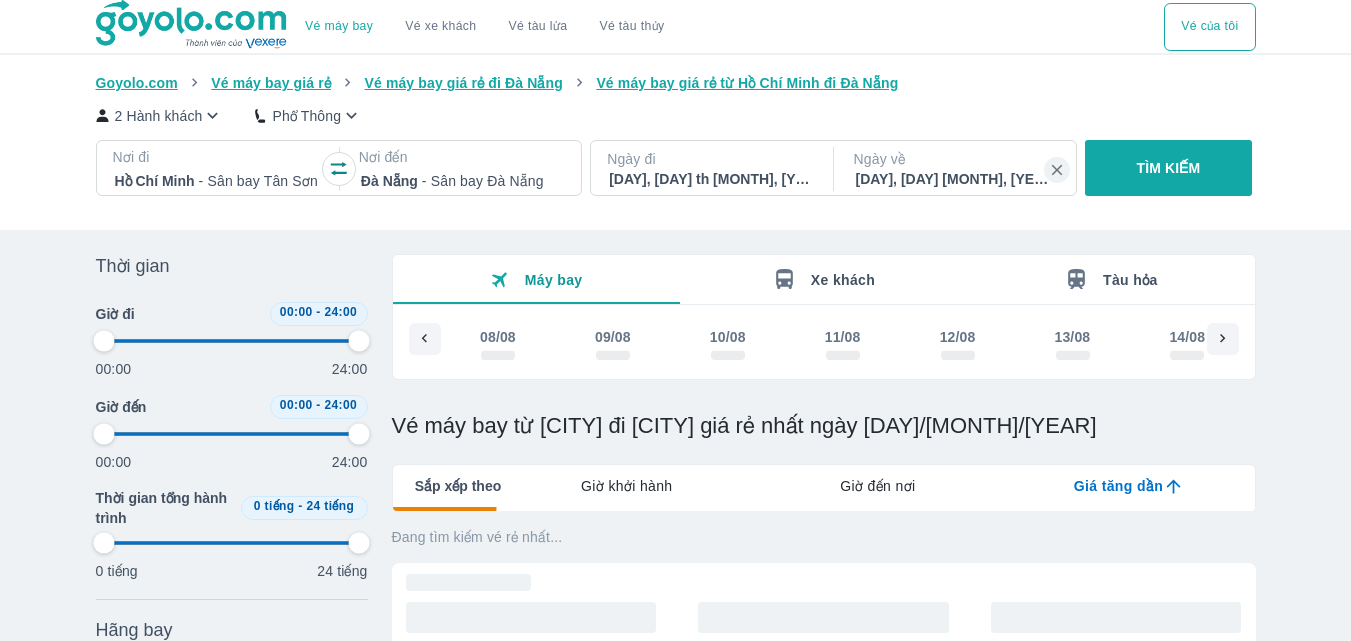 type on "97.9166666666667" 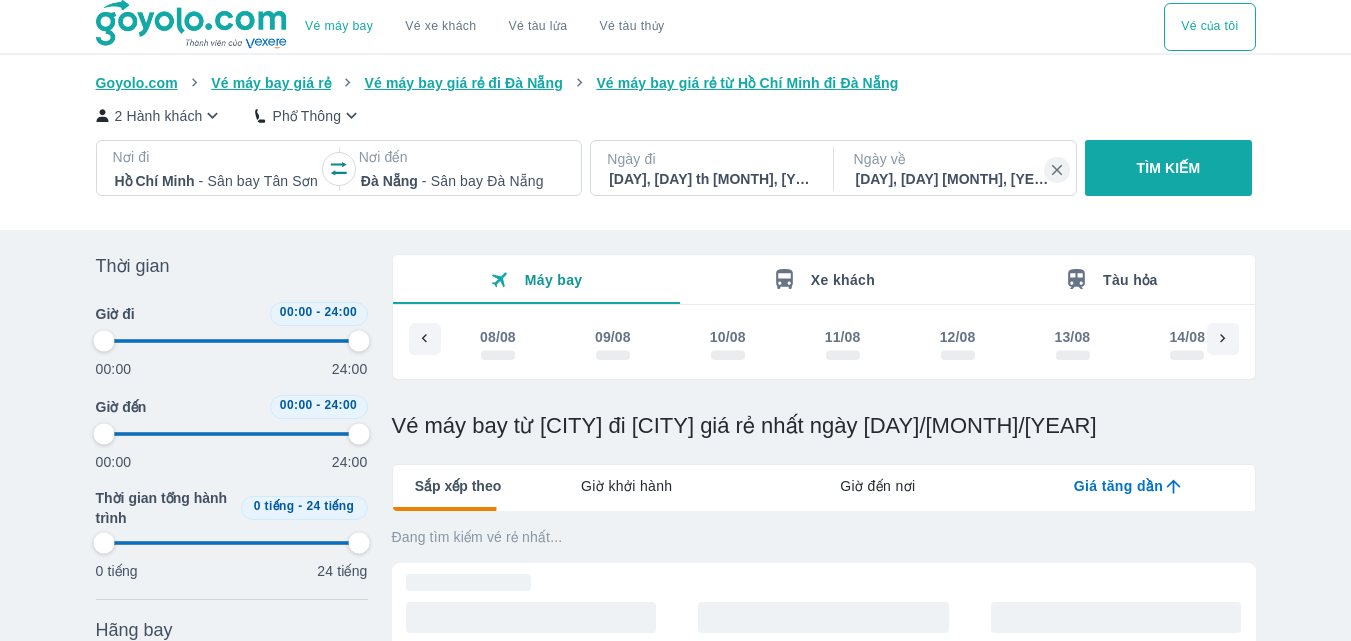 type on "97.9166666666667" 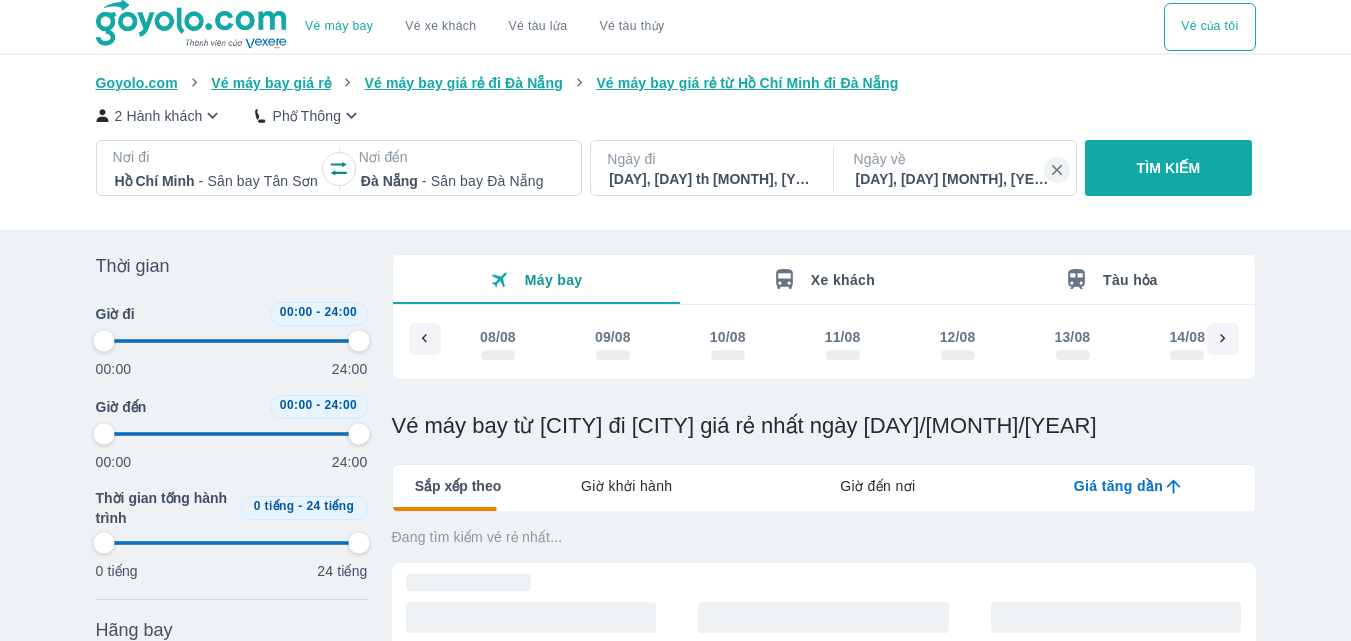 type on "97.9166666666667" 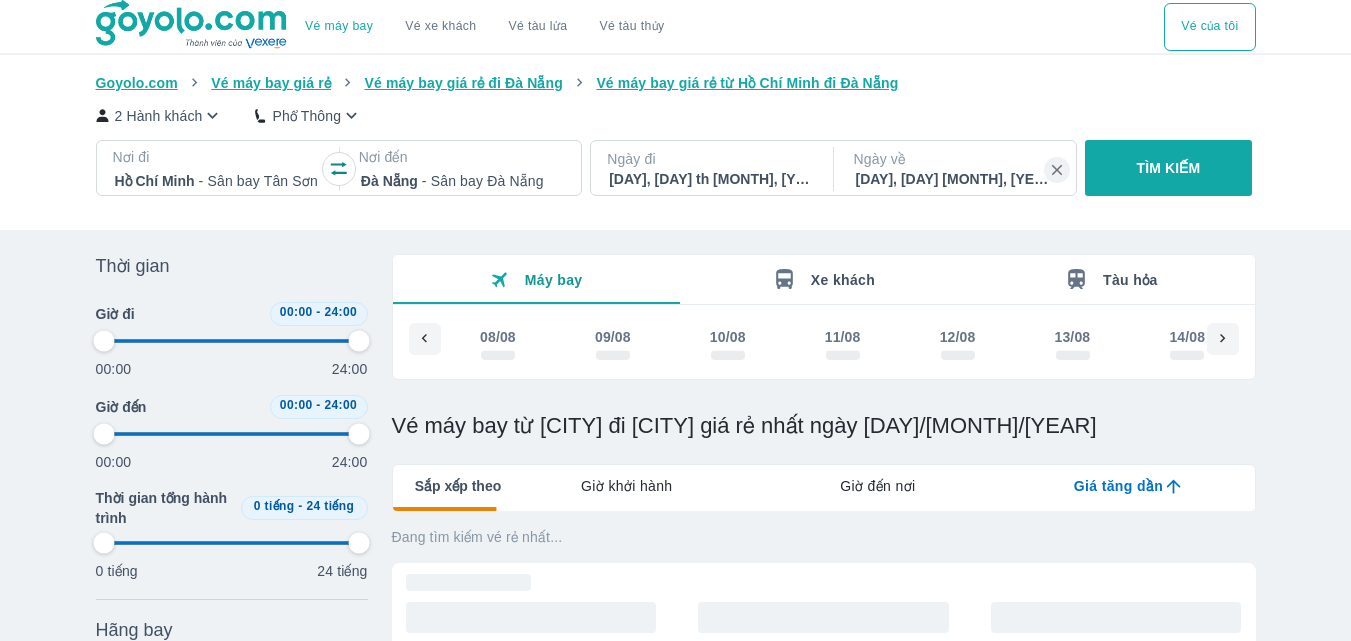 type on "97.9166666666667" 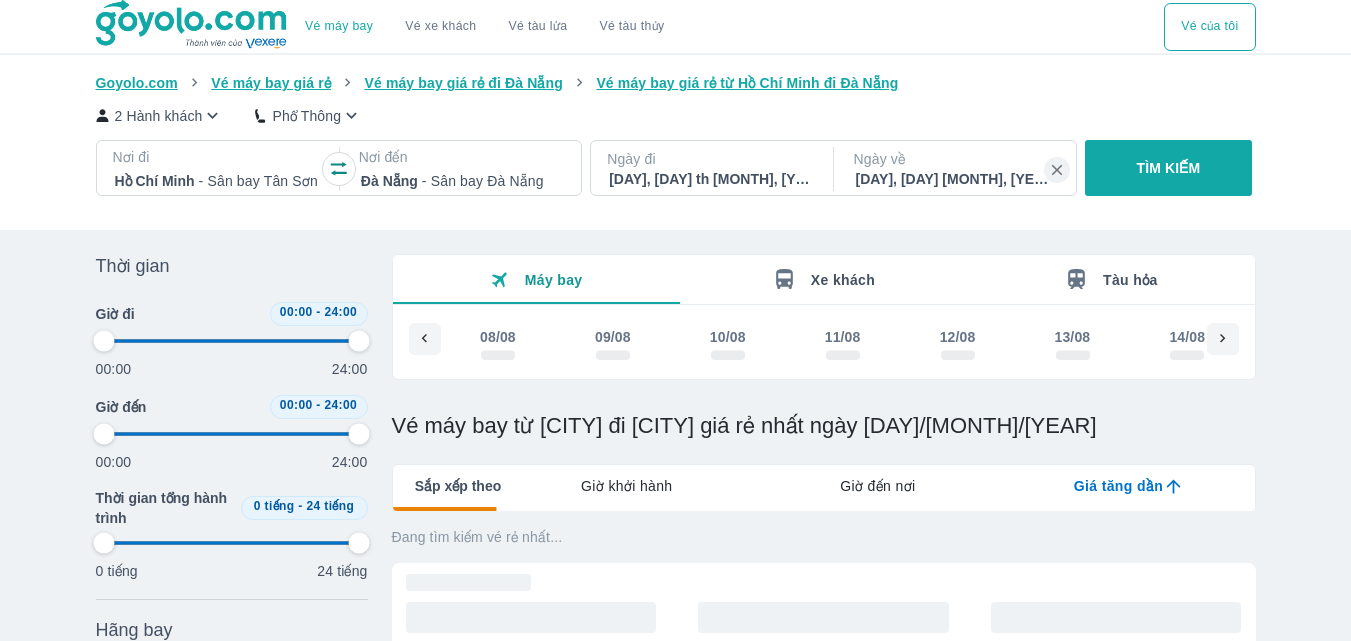 type on "97.9166666666667" 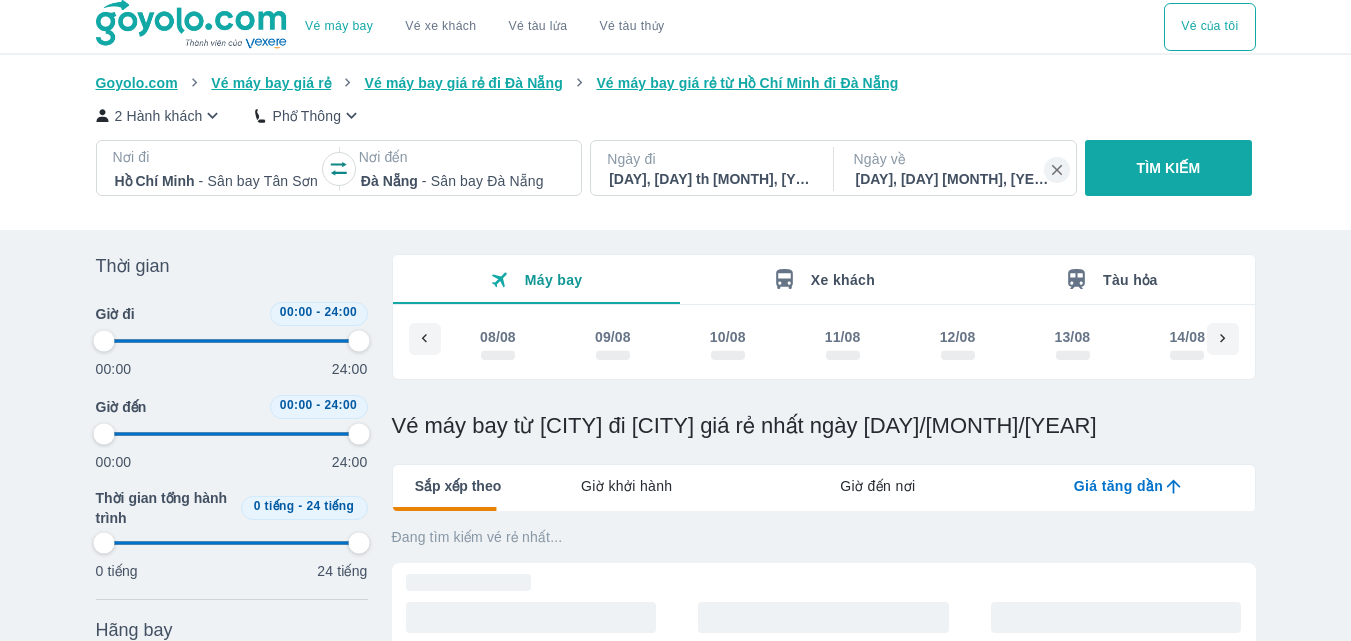 scroll, scrollTop: 0, scrollLeft: 2034, axis: horizontal 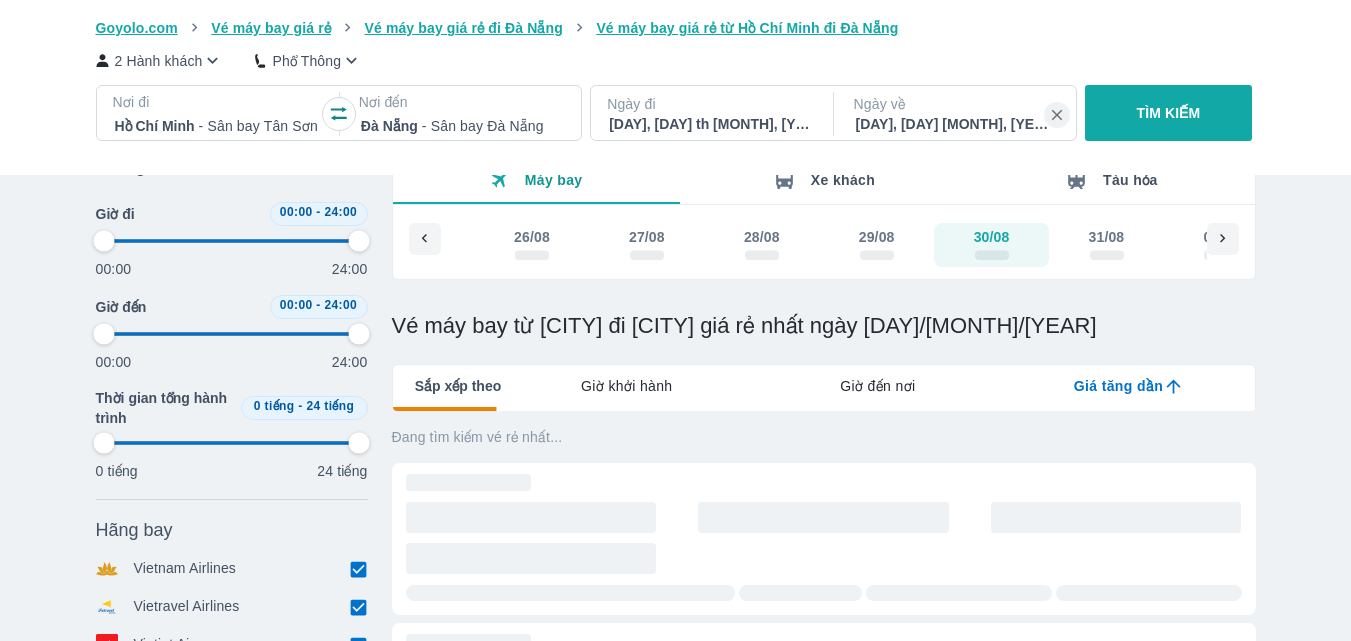 type on "97.9166666666667" 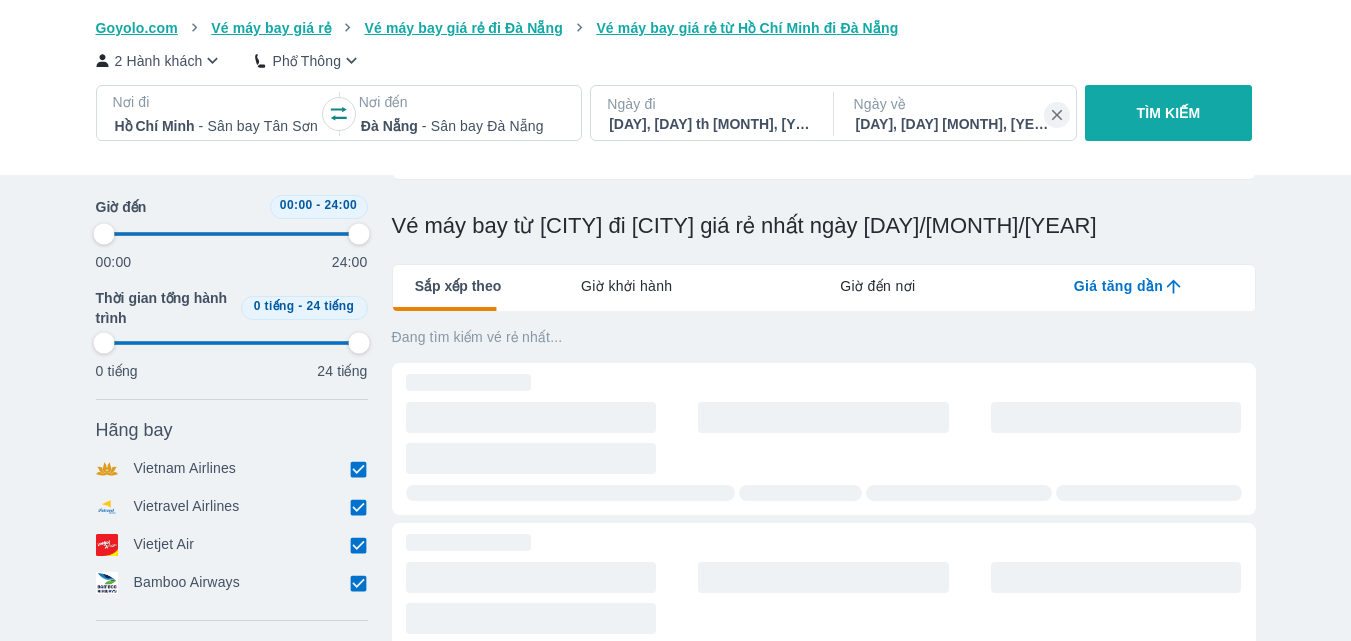 scroll, scrollTop: 300, scrollLeft: 0, axis: vertical 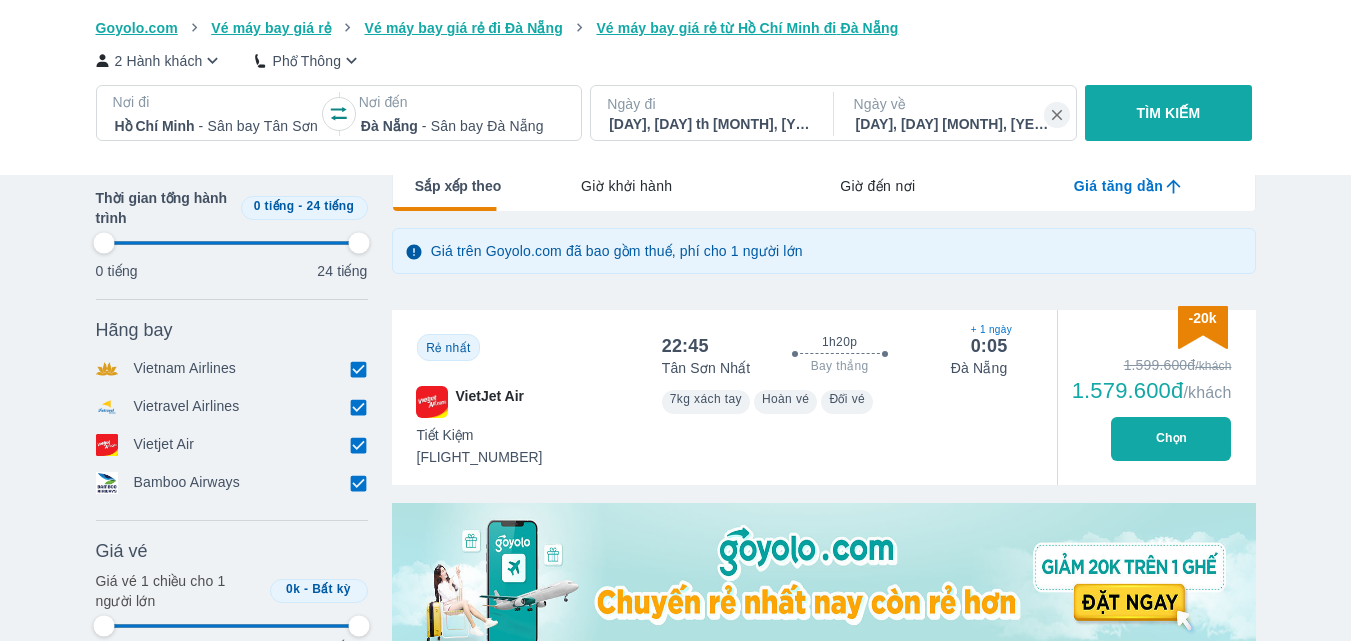 type on "97.9166666666667" 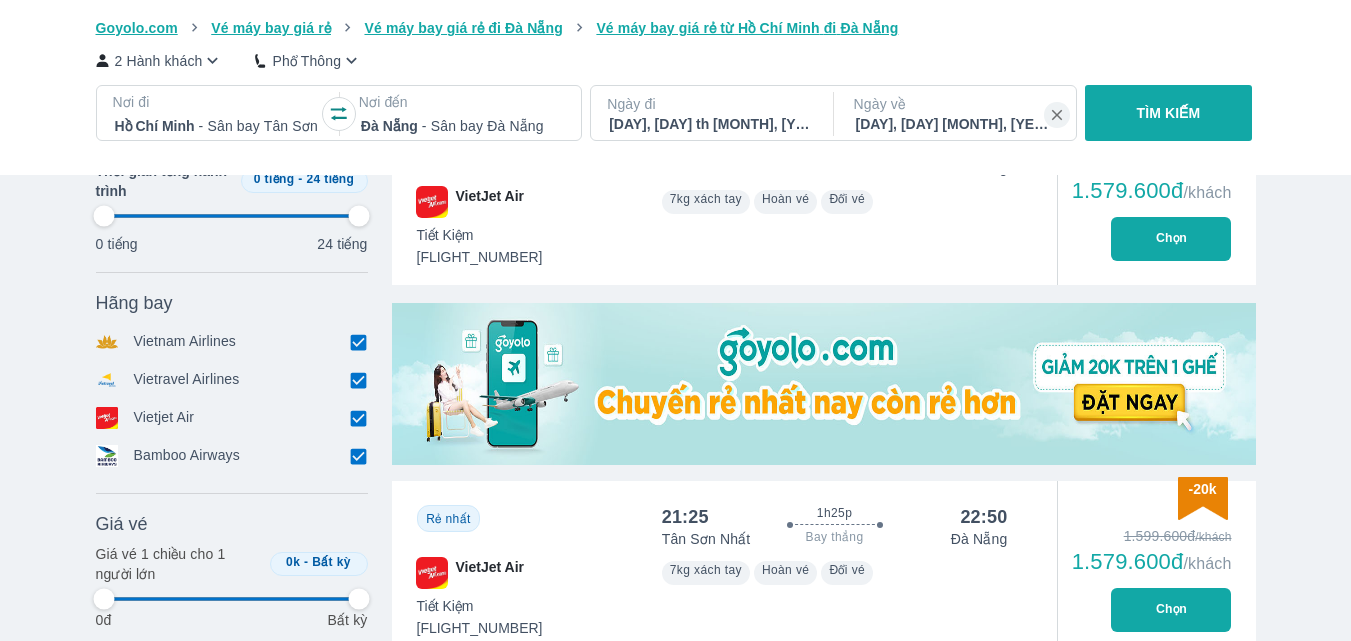 scroll, scrollTop: 600, scrollLeft: 0, axis: vertical 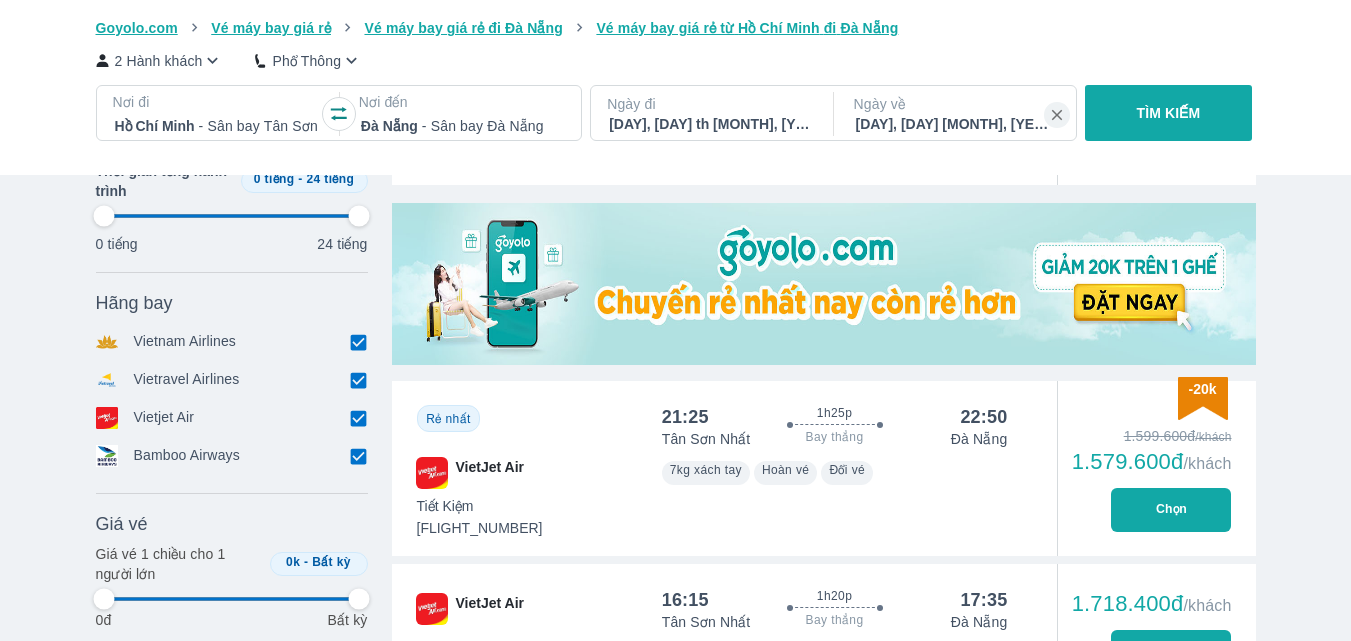 type on "97.9166666666667" 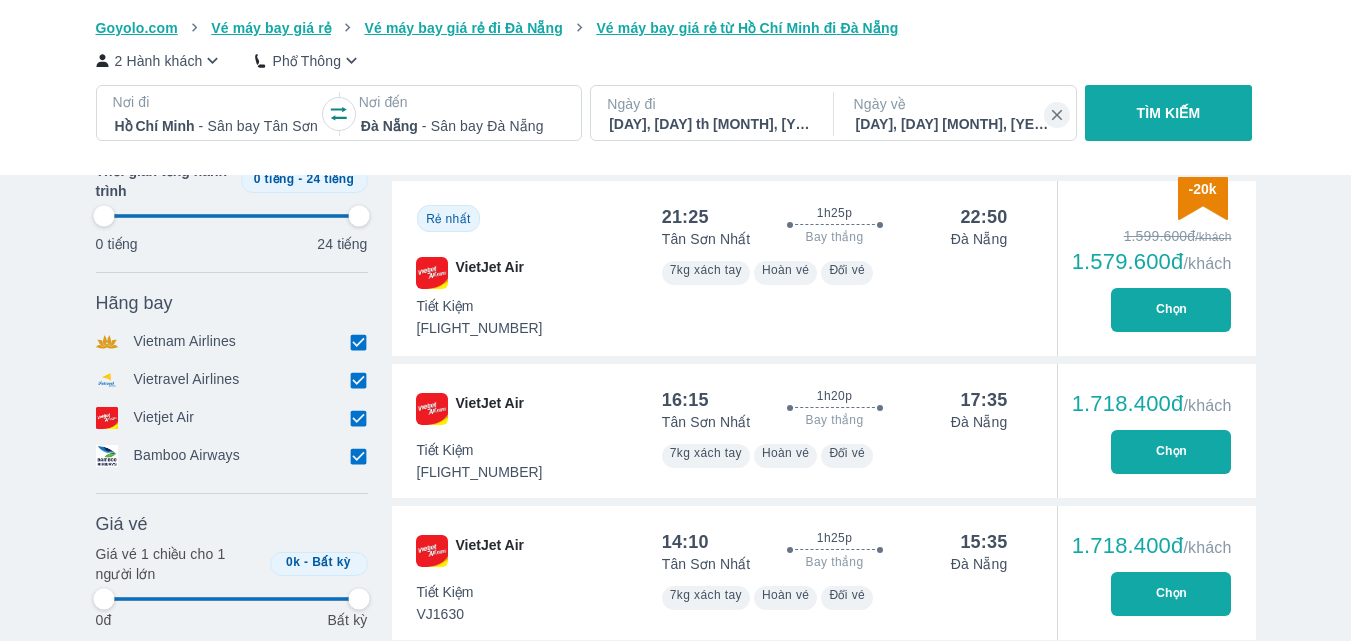 type on "97.9166666666667" 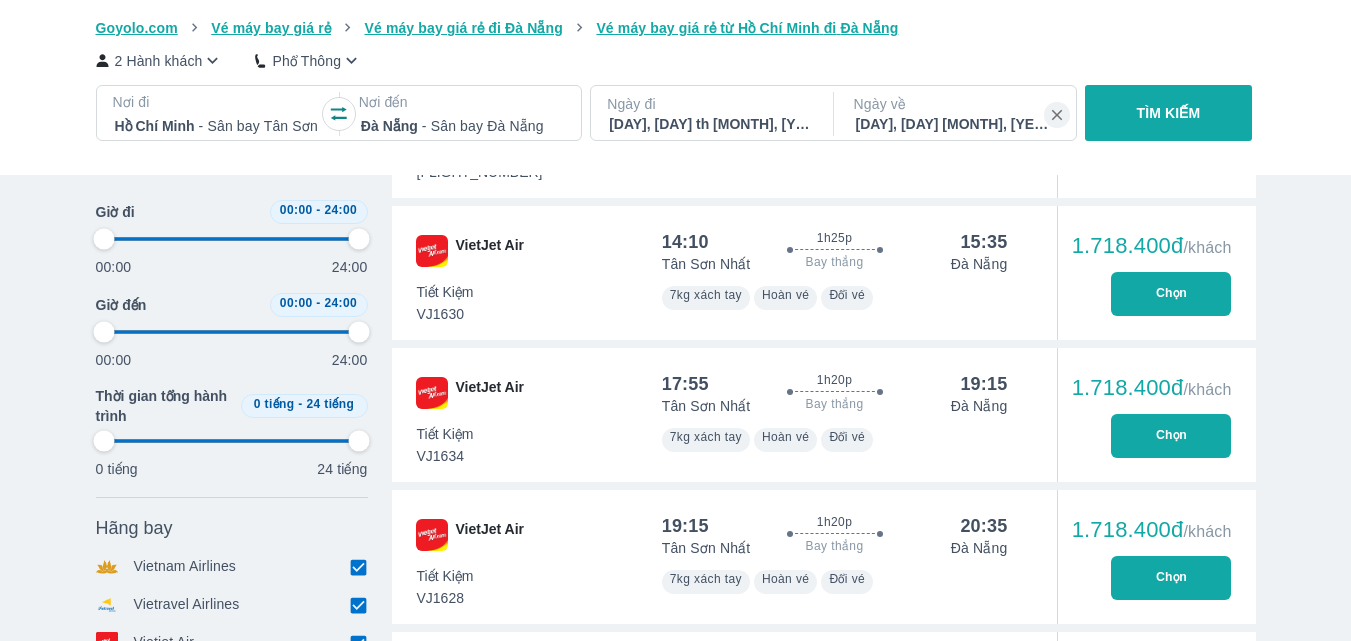 type on "97.9166666666667" 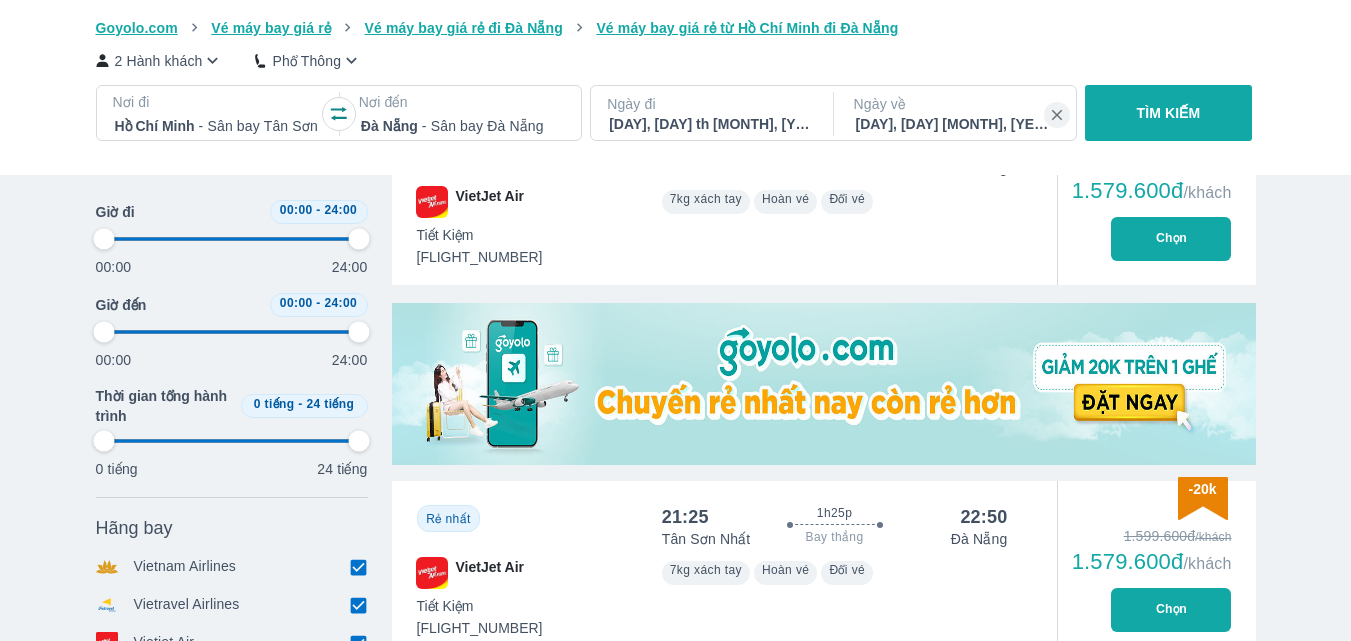 type on "97.9166666666667" 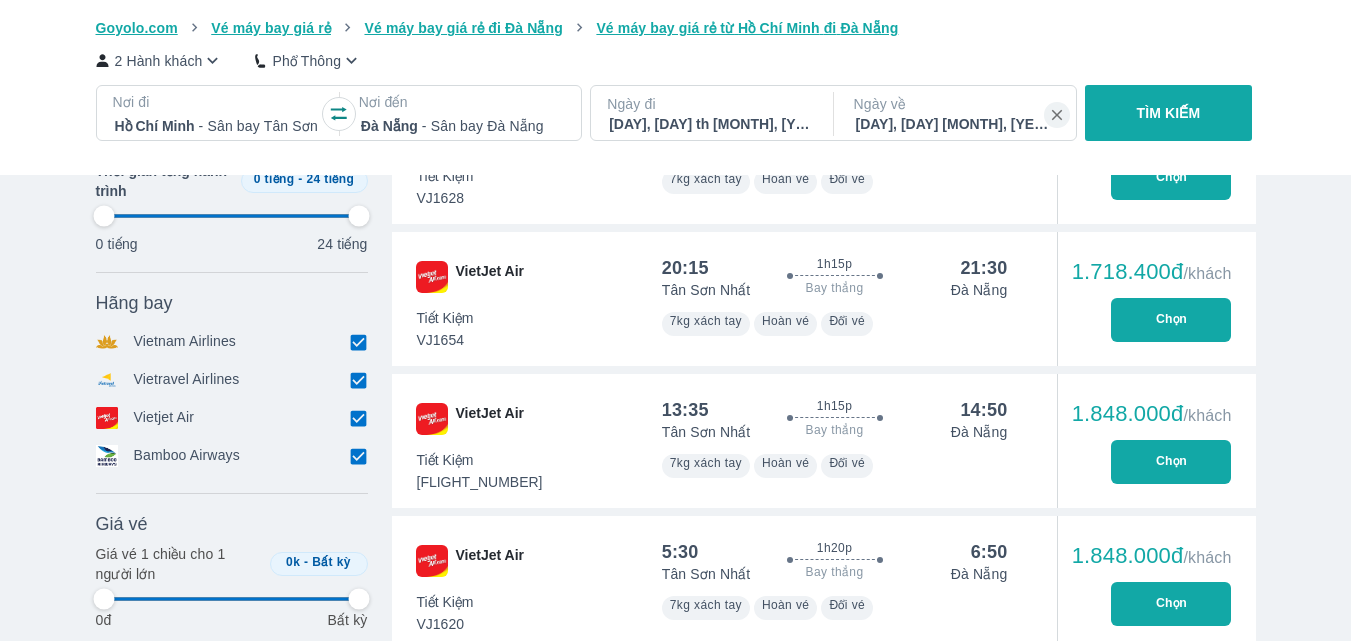 type on "97.9166666666667" 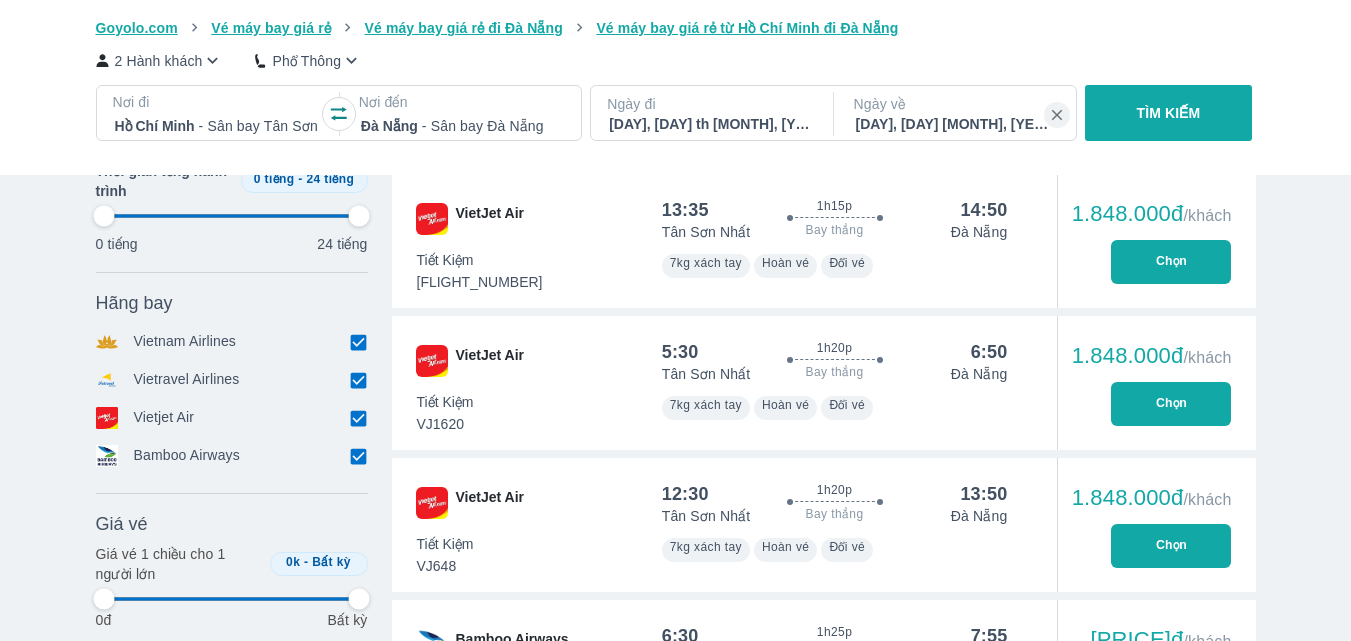 type on "97.9166666666667" 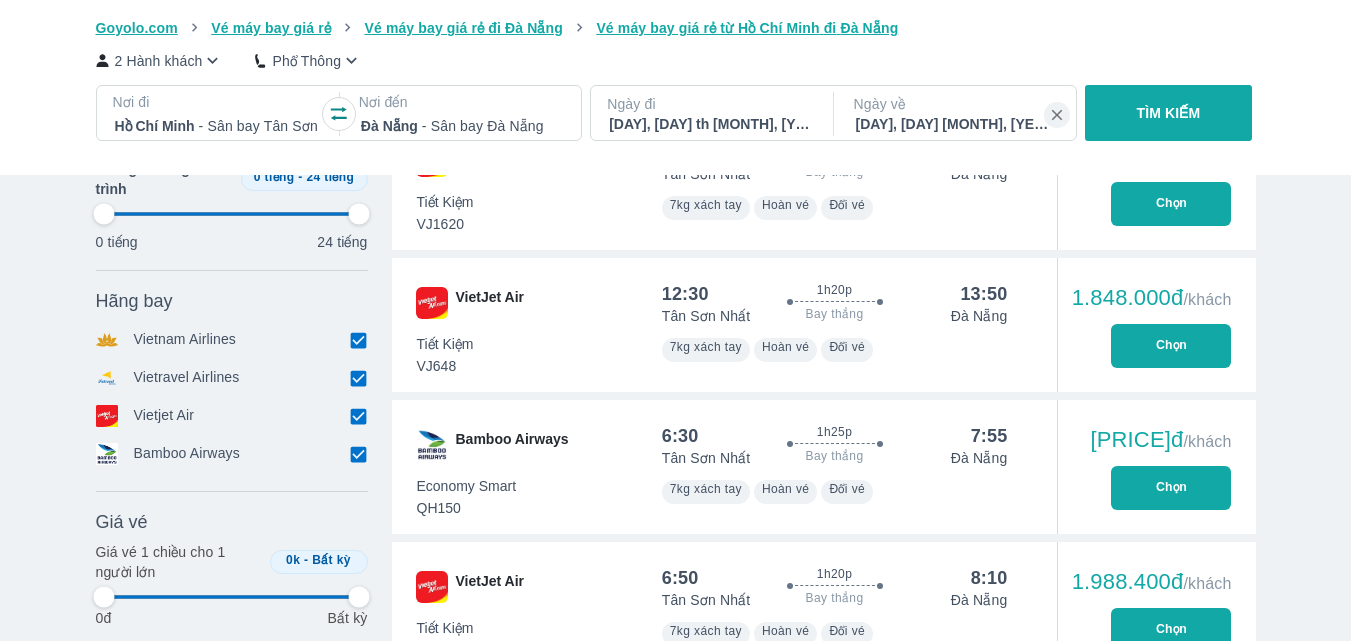 type on "97.9166666666667" 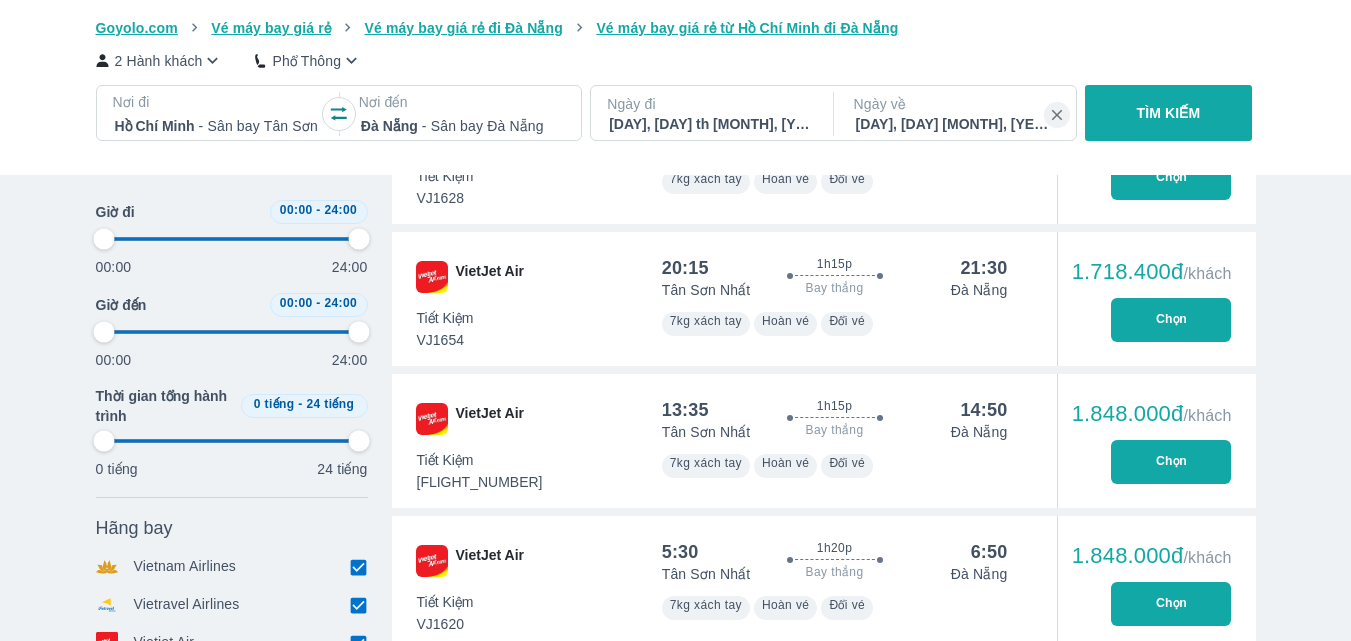 type on "97.9166666666667" 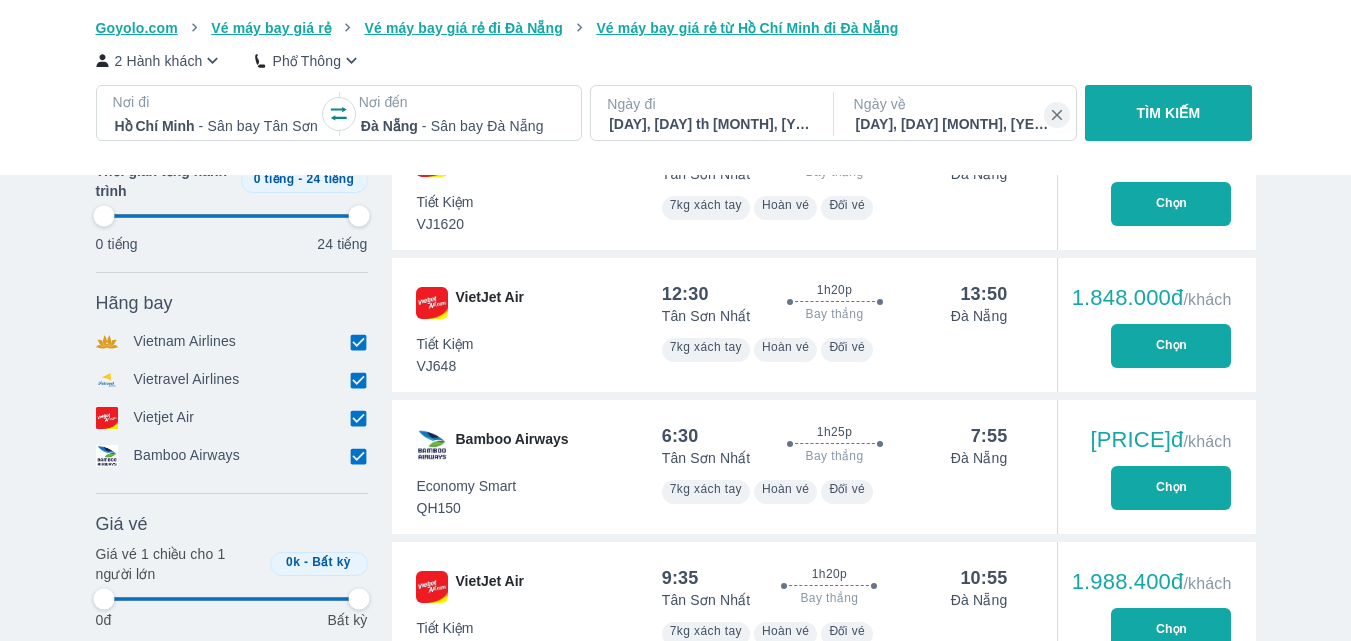 type on "97.9166666666667" 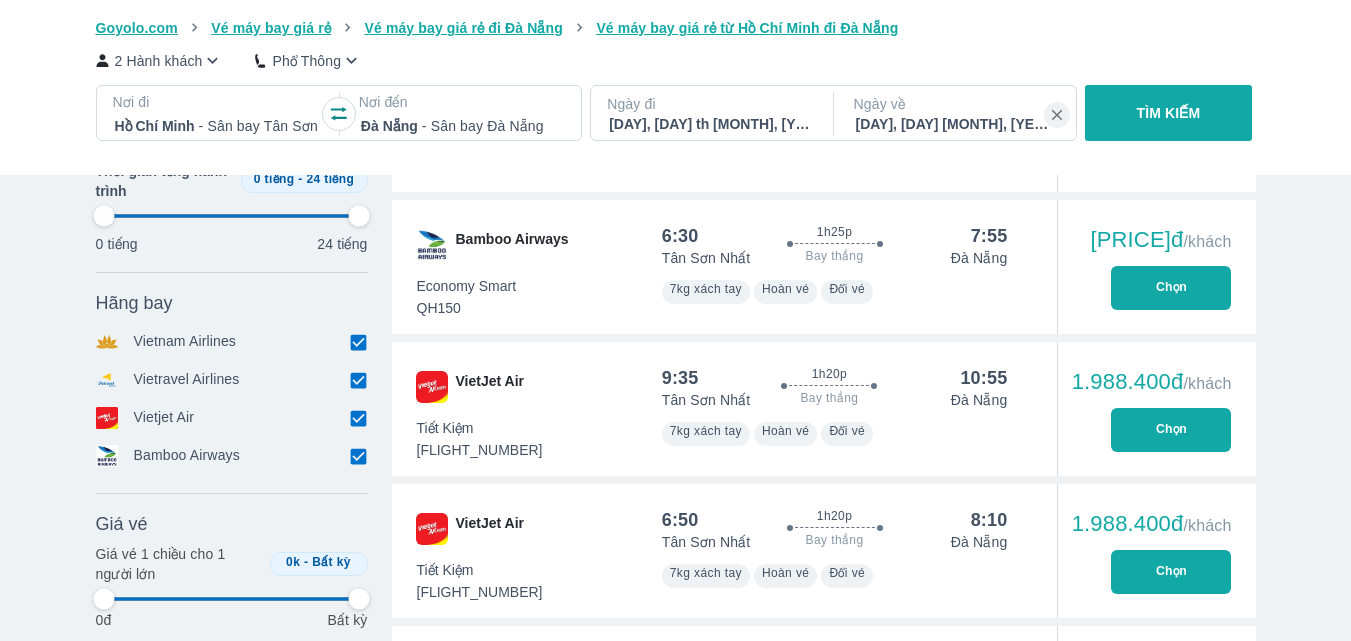 type on "97.9166666666667" 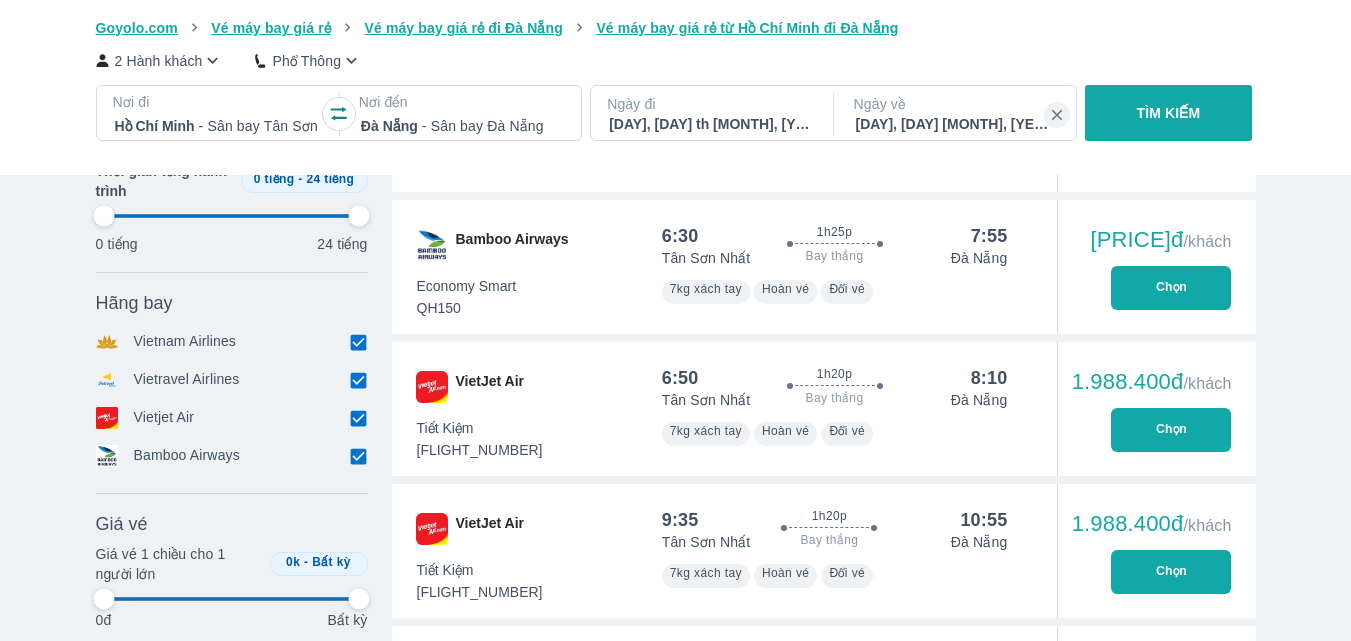type on "97.9166666666667" 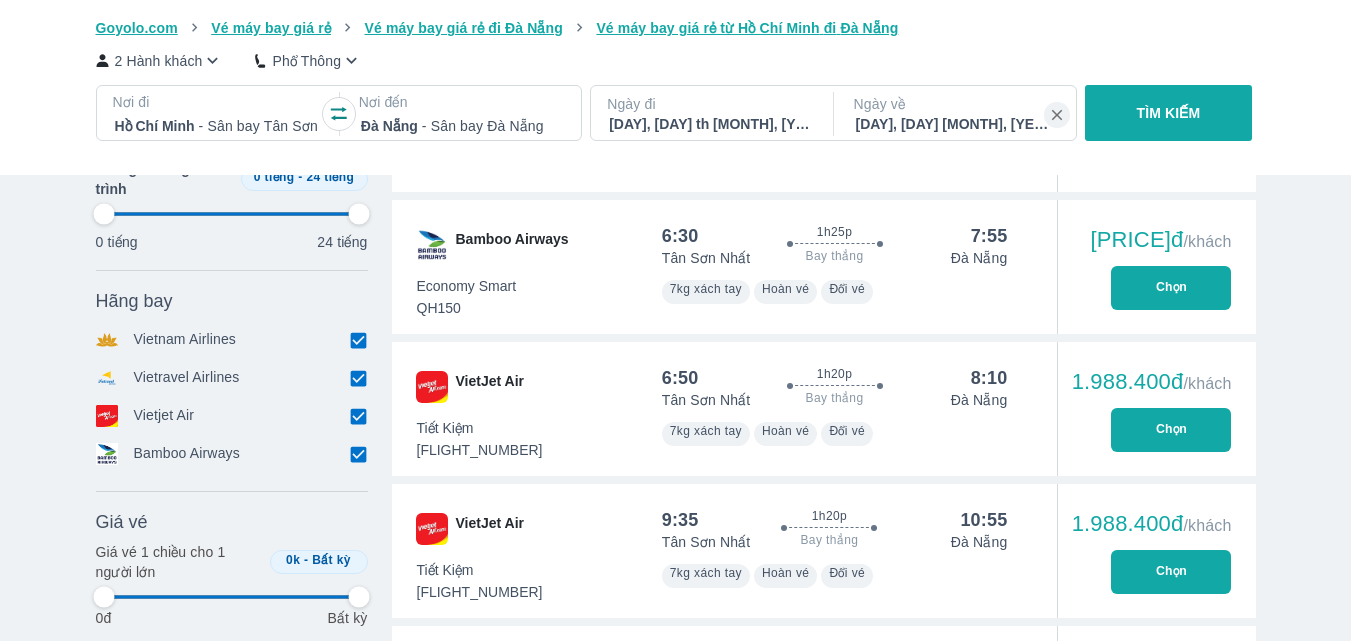 type on "97.9166666666667" 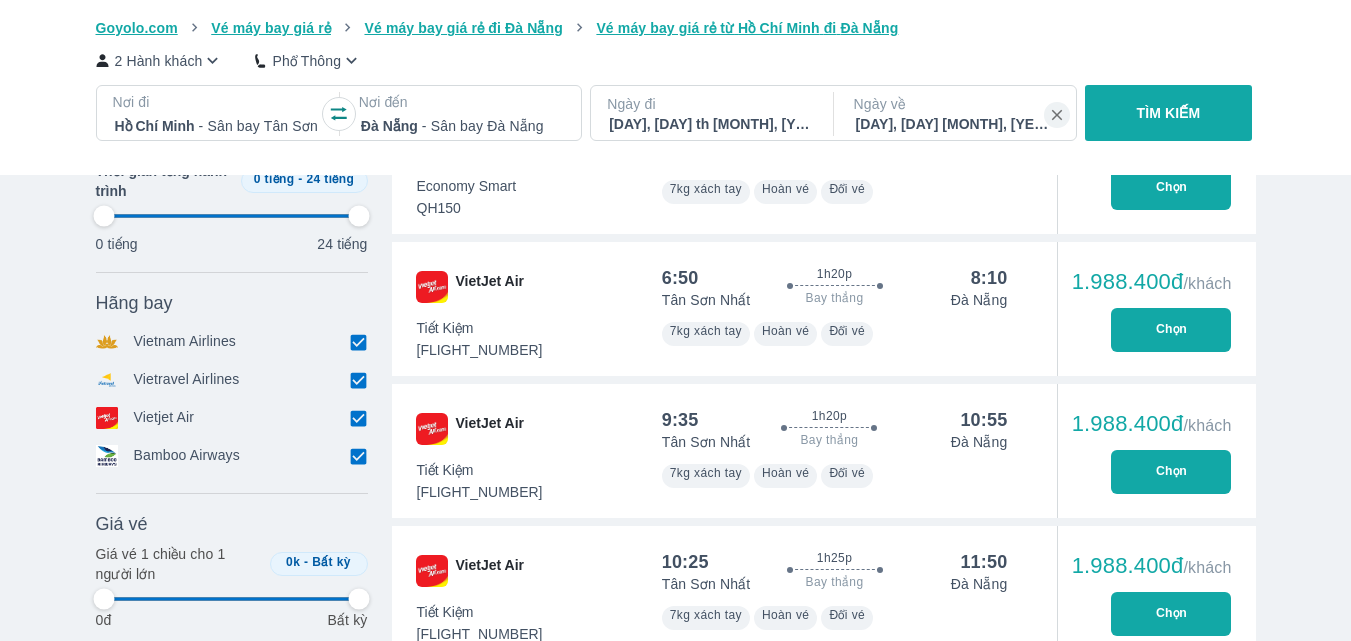 type on "97.9166666666667" 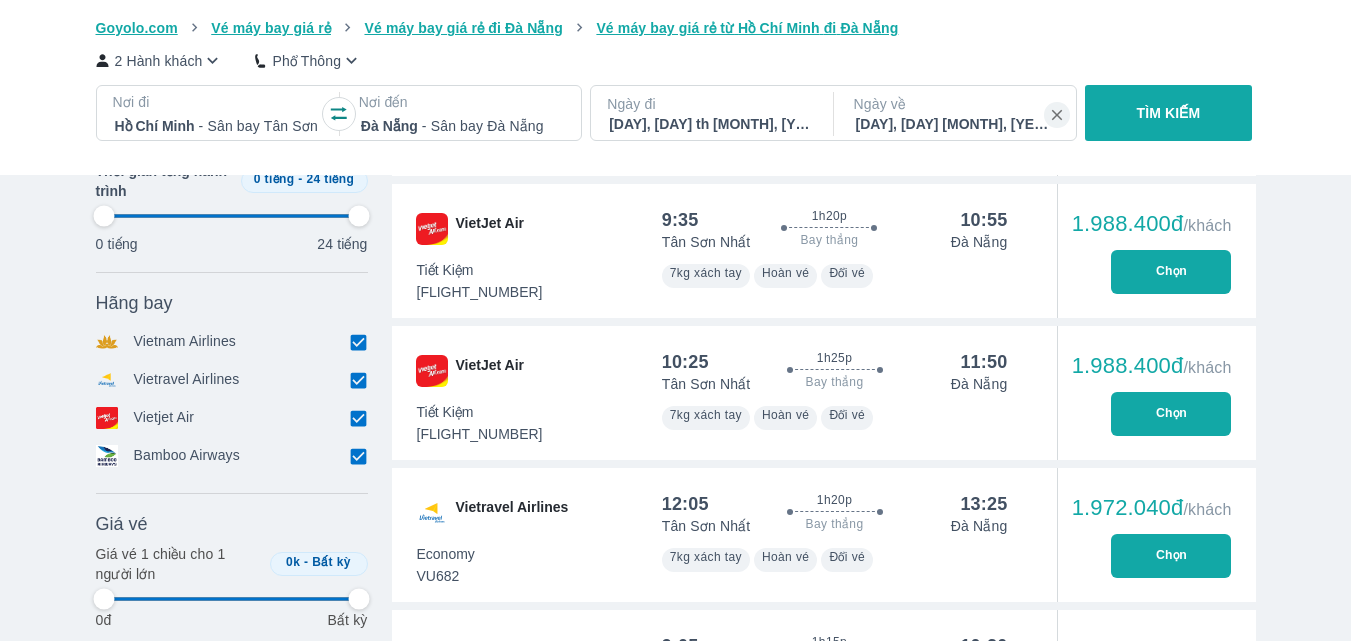 type on "97.9166666666667" 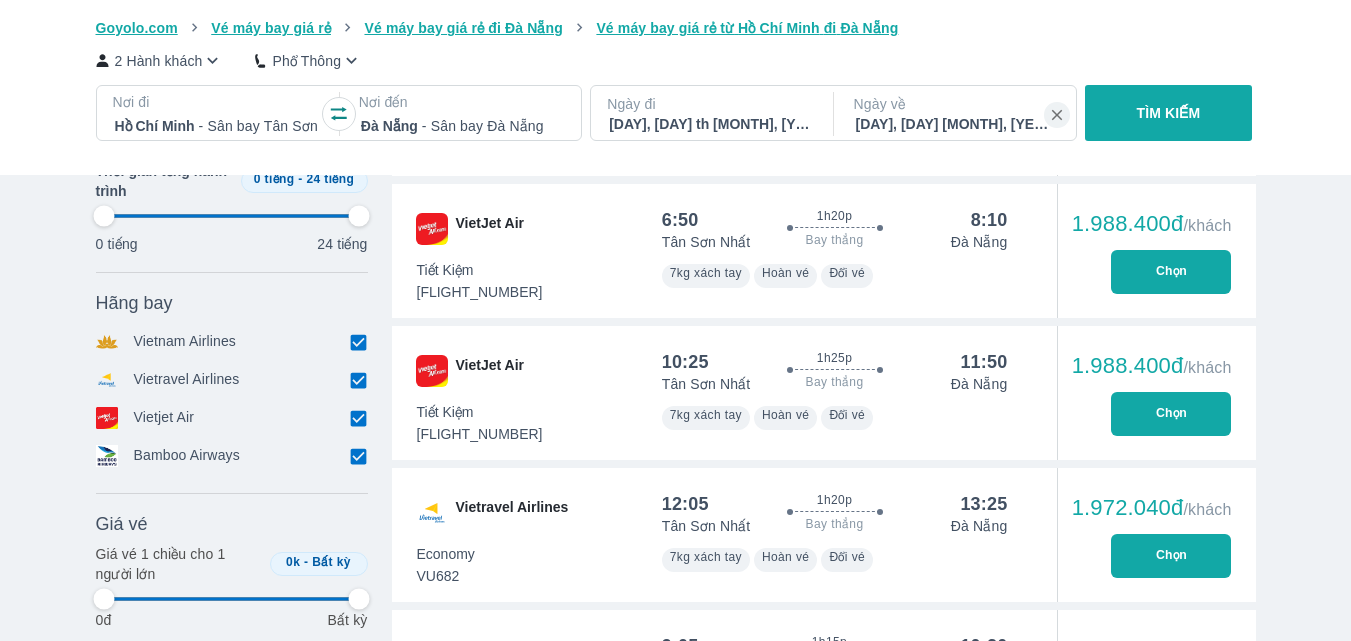 type on "97.9166666666667" 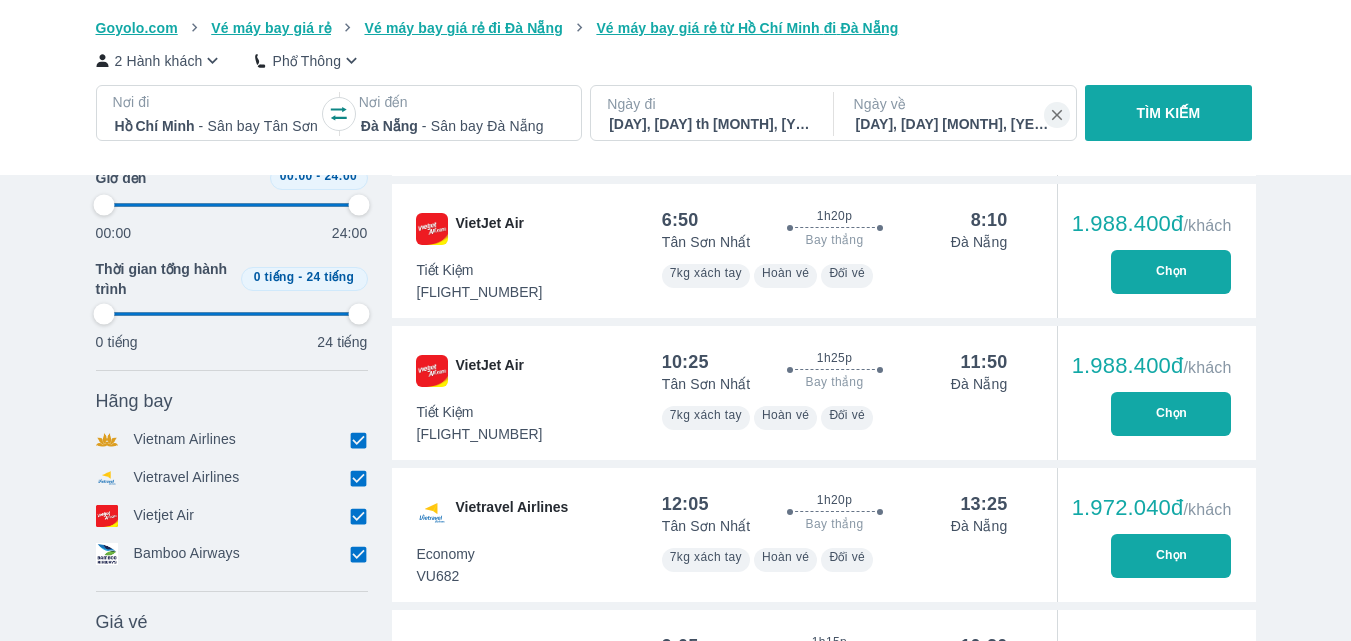 scroll, scrollTop: 2200, scrollLeft: 0, axis: vertical 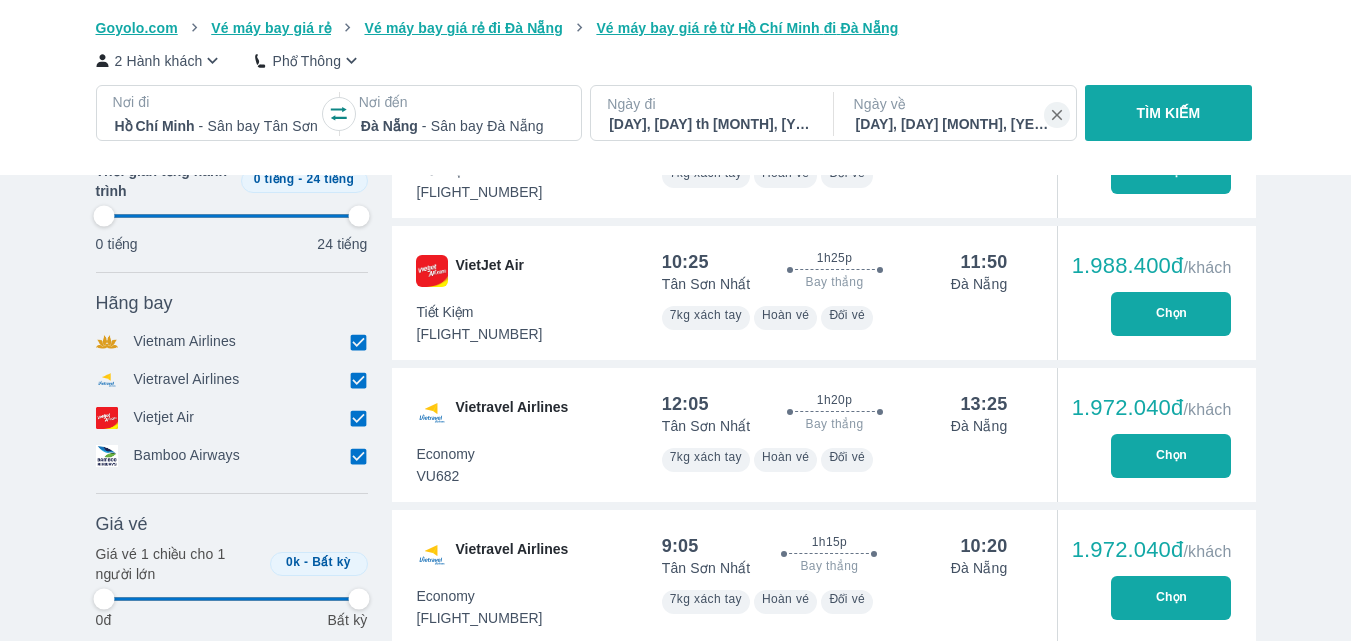 type on "97.9166666666667" 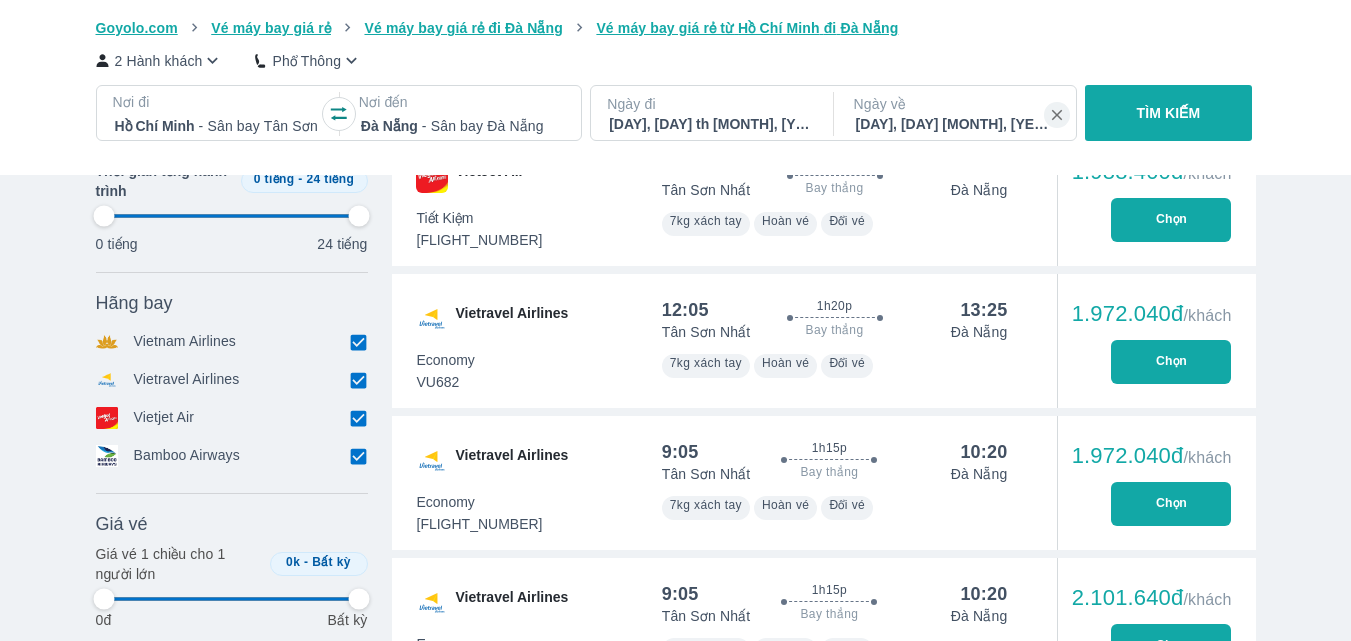 type on "97.9166666666667" 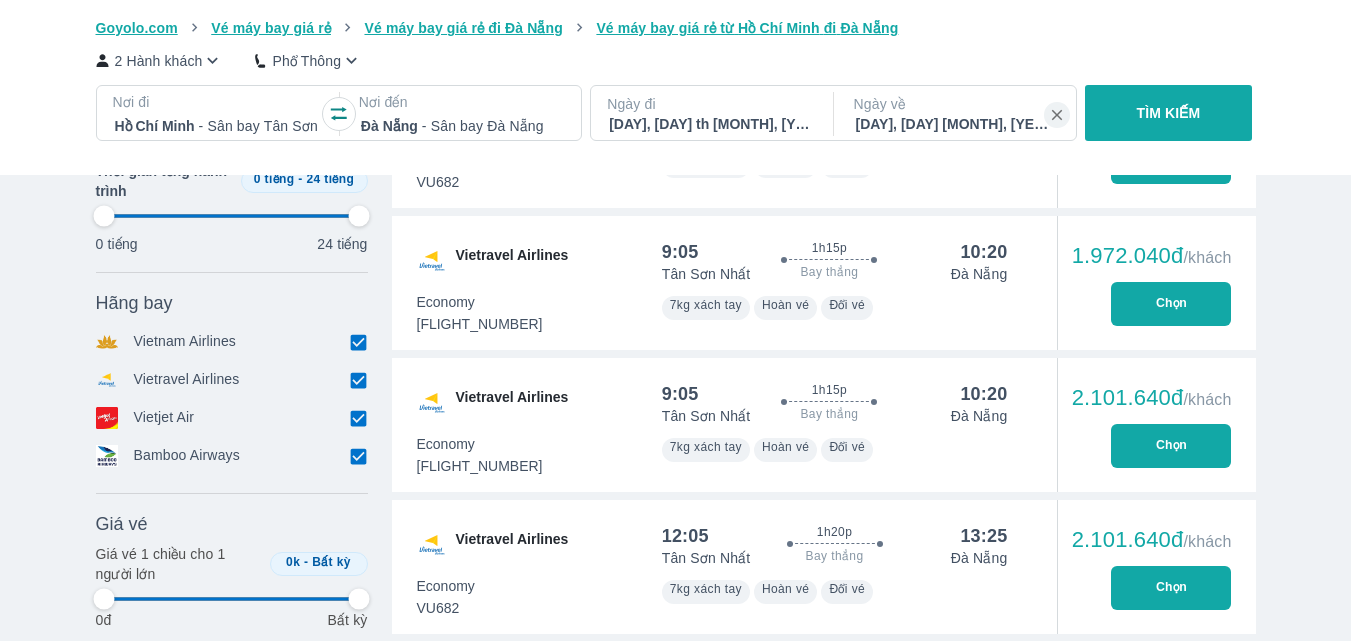 type on "97.9166666666667" 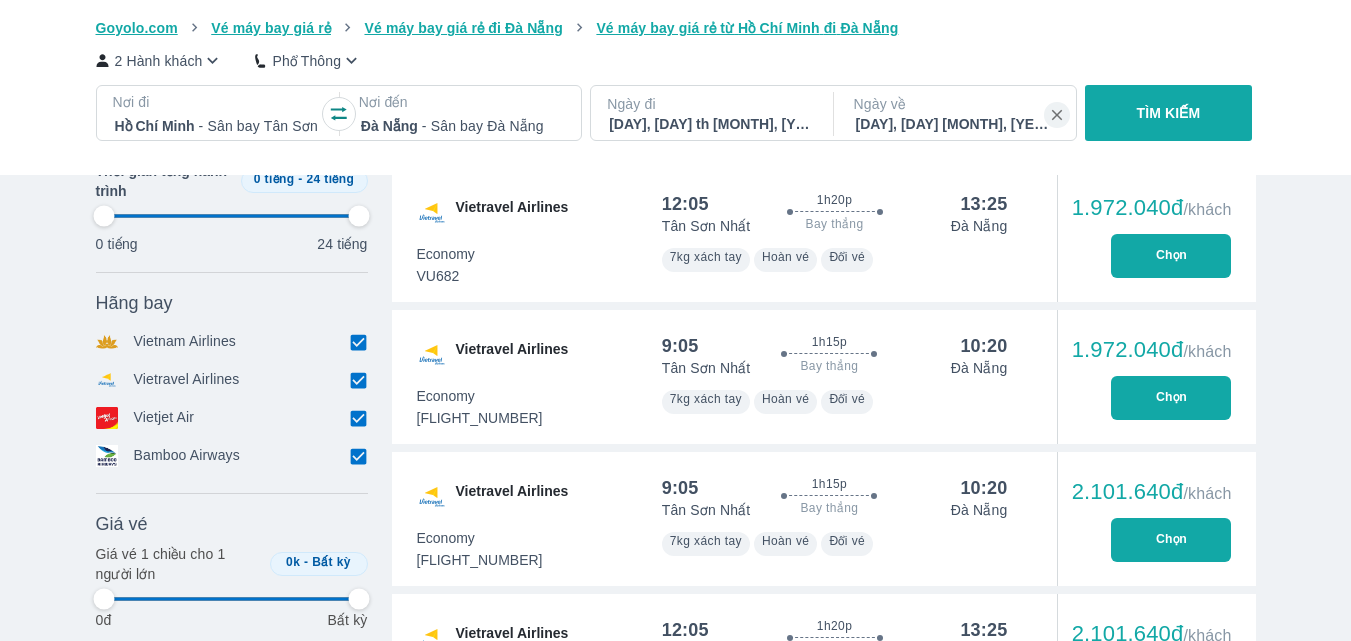 type on "97.9166666666667" 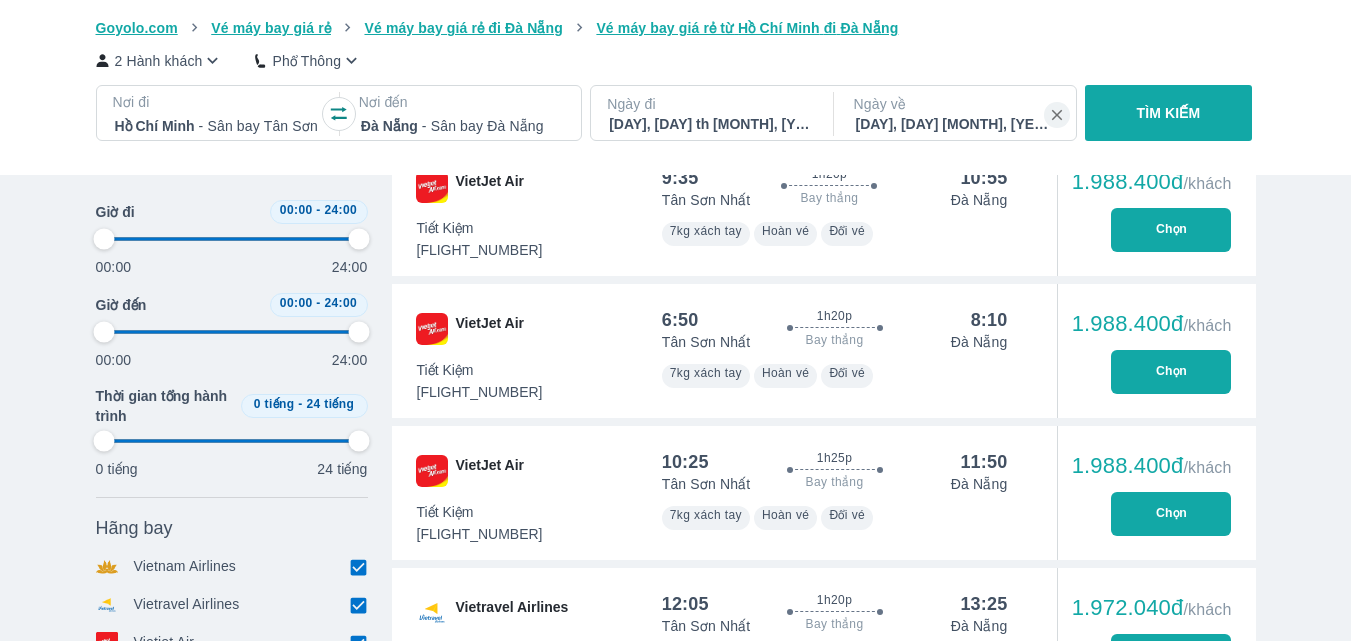 type on "97.9166666666667" 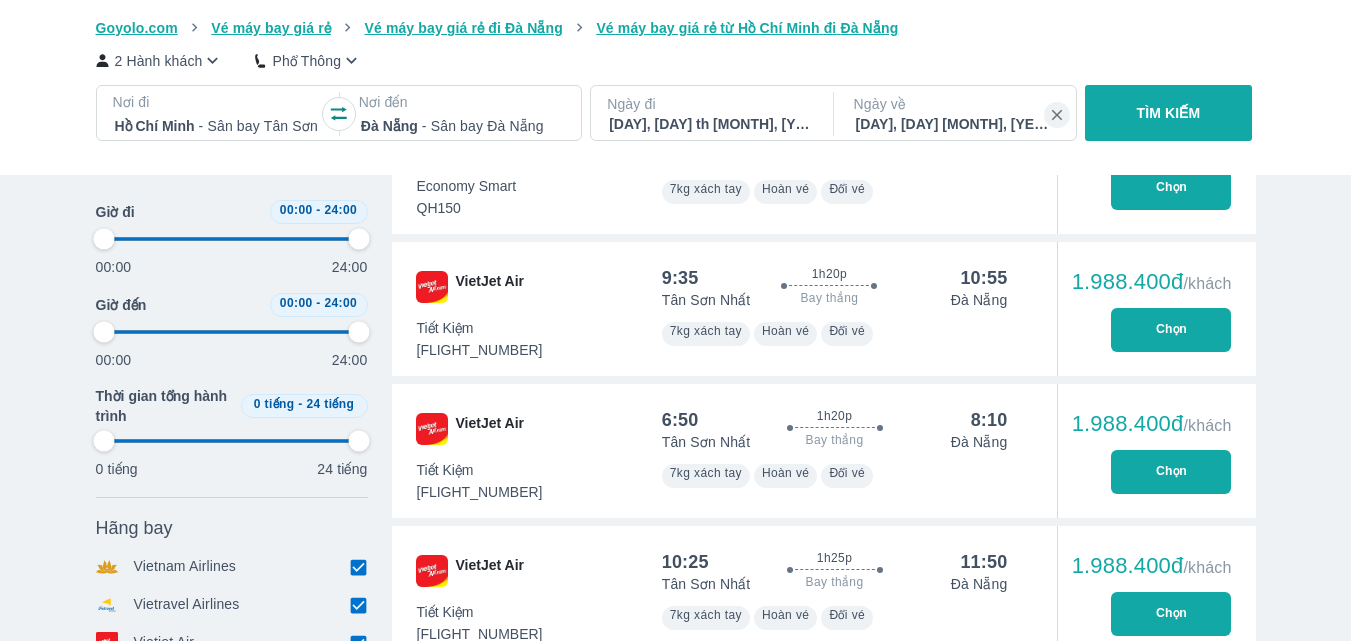 type on "97.9166666666667" 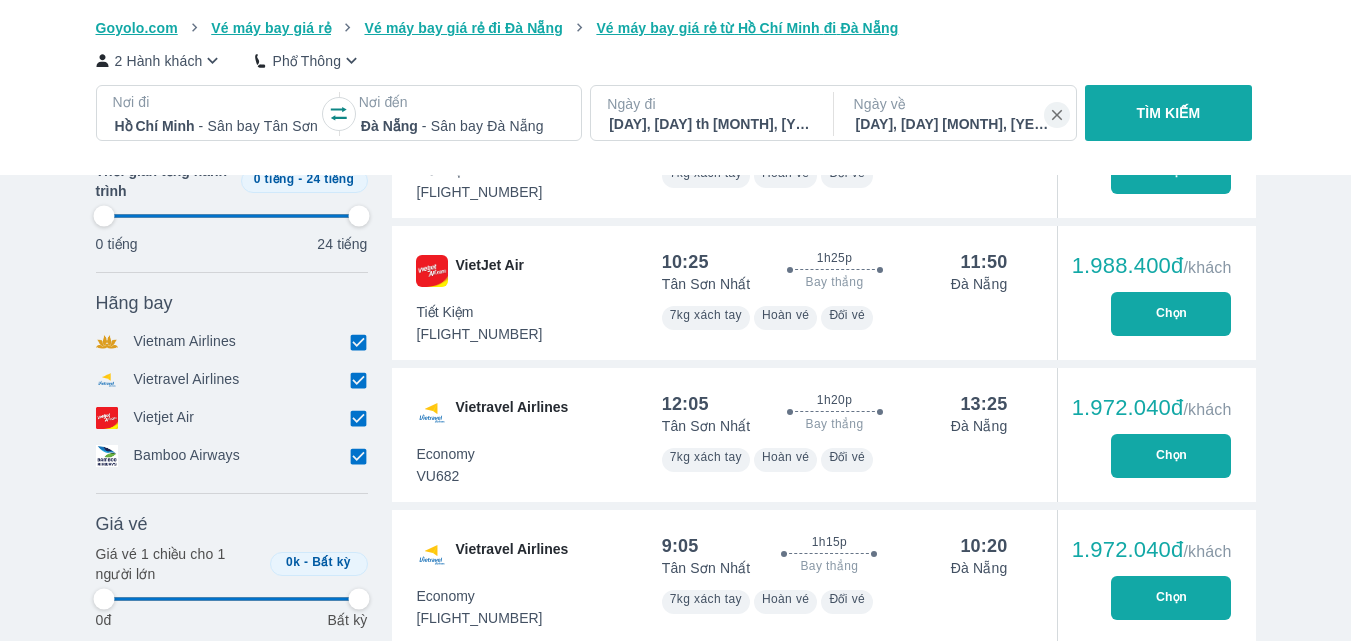 scroll, scrollTop: 2600, scrollLeft: 0, axis: vertical 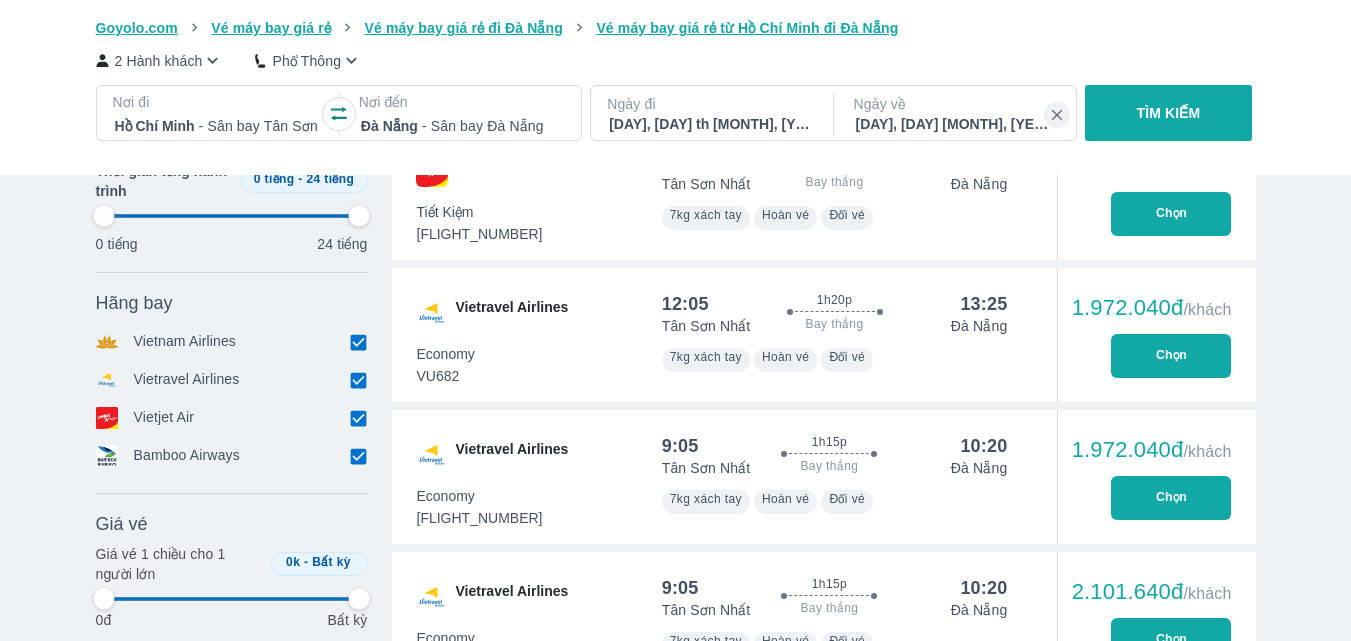 type on "97.9166666666667" 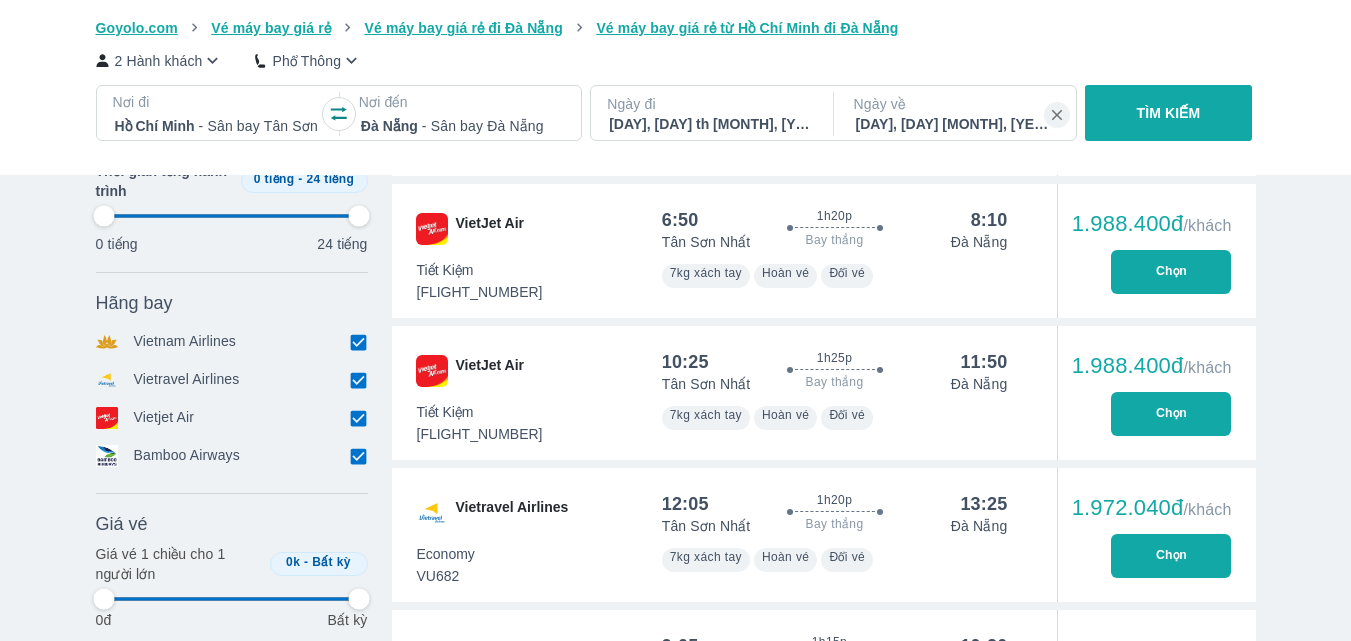 type on "97.9166666666667" 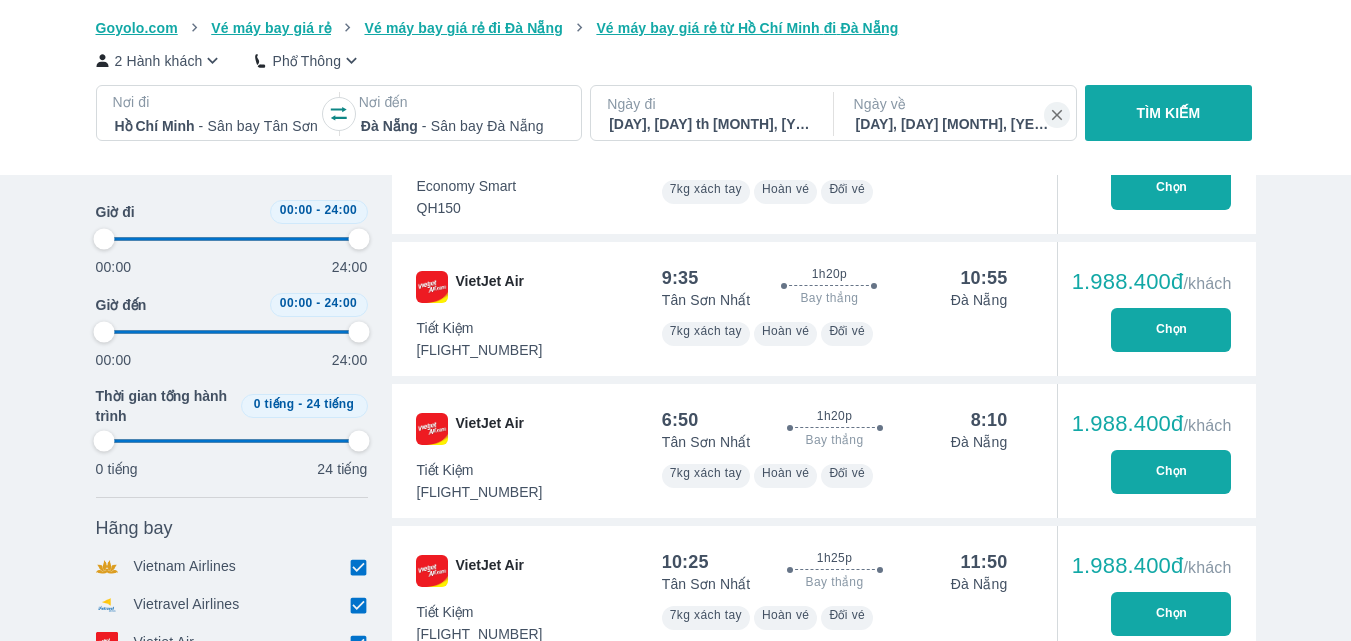 type on "97.9166666666667" 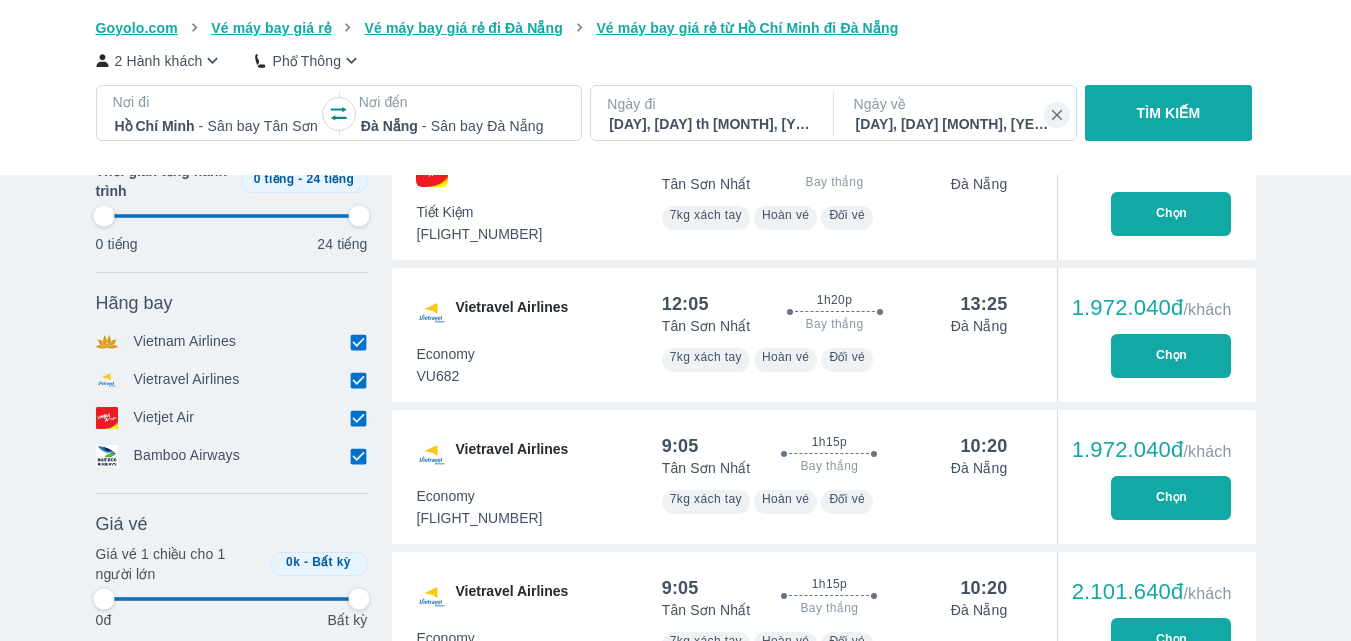 scroll, scrollTop: 2700, scrollLeft: 0, axis: vertical 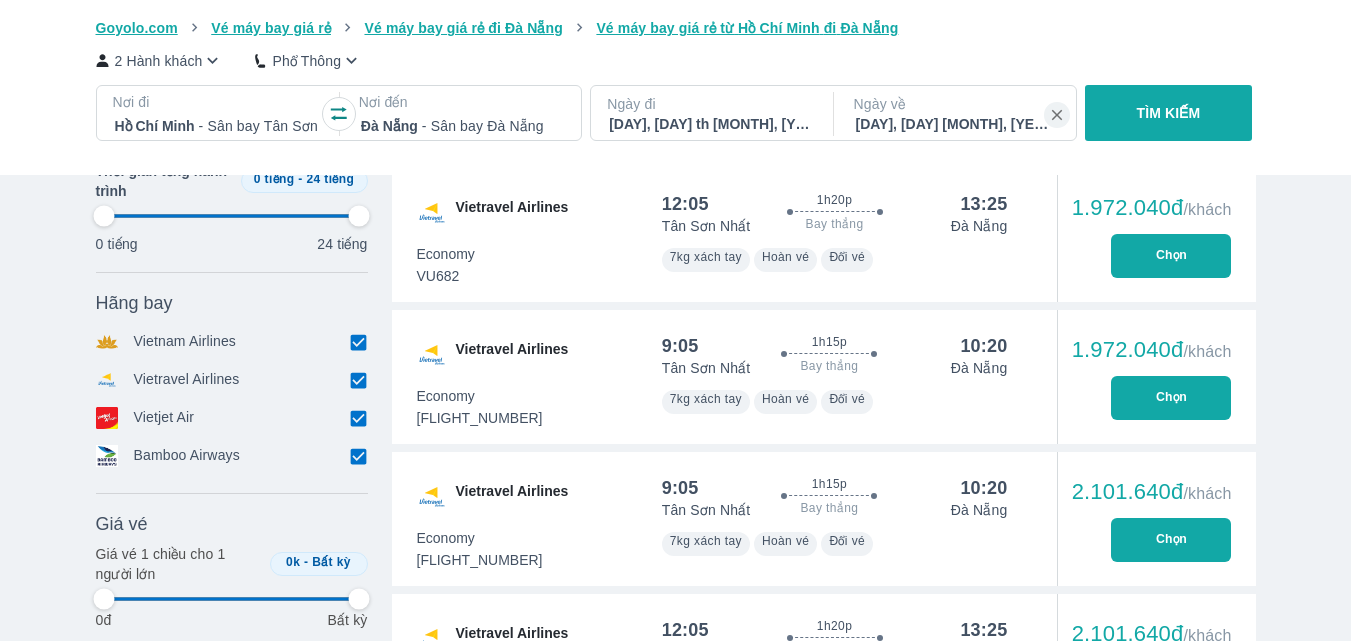 type on "97.9166666666667" 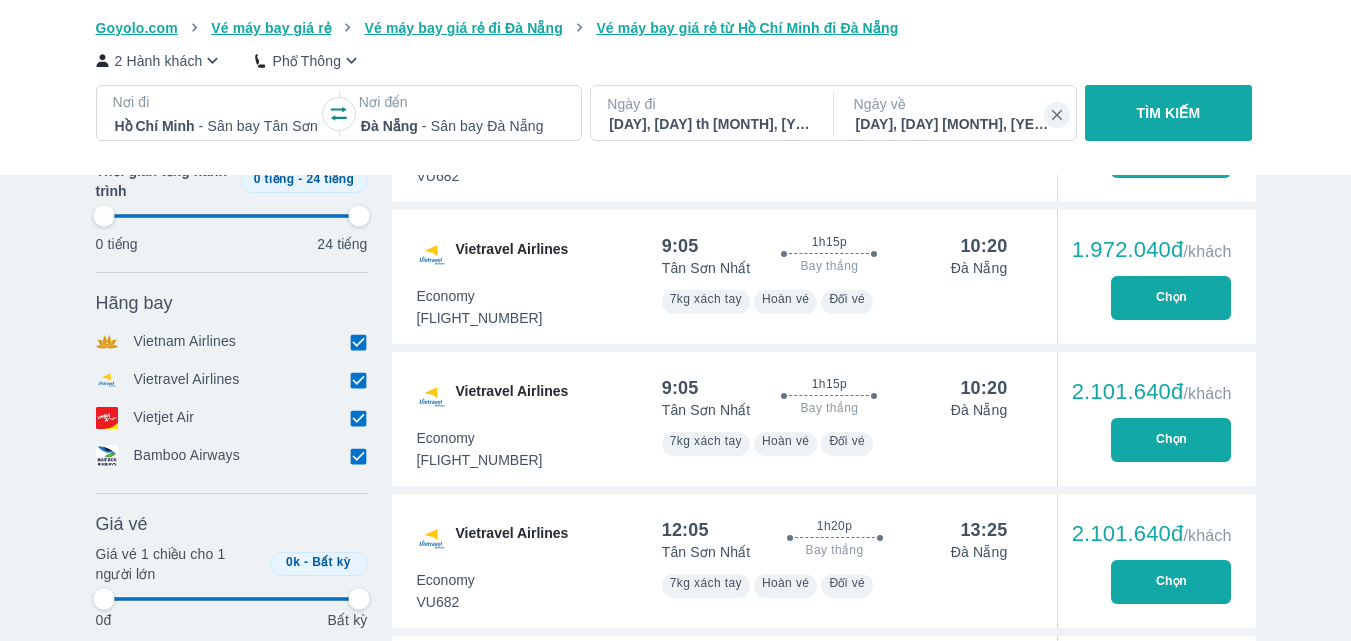 type on "97.9166666666667" 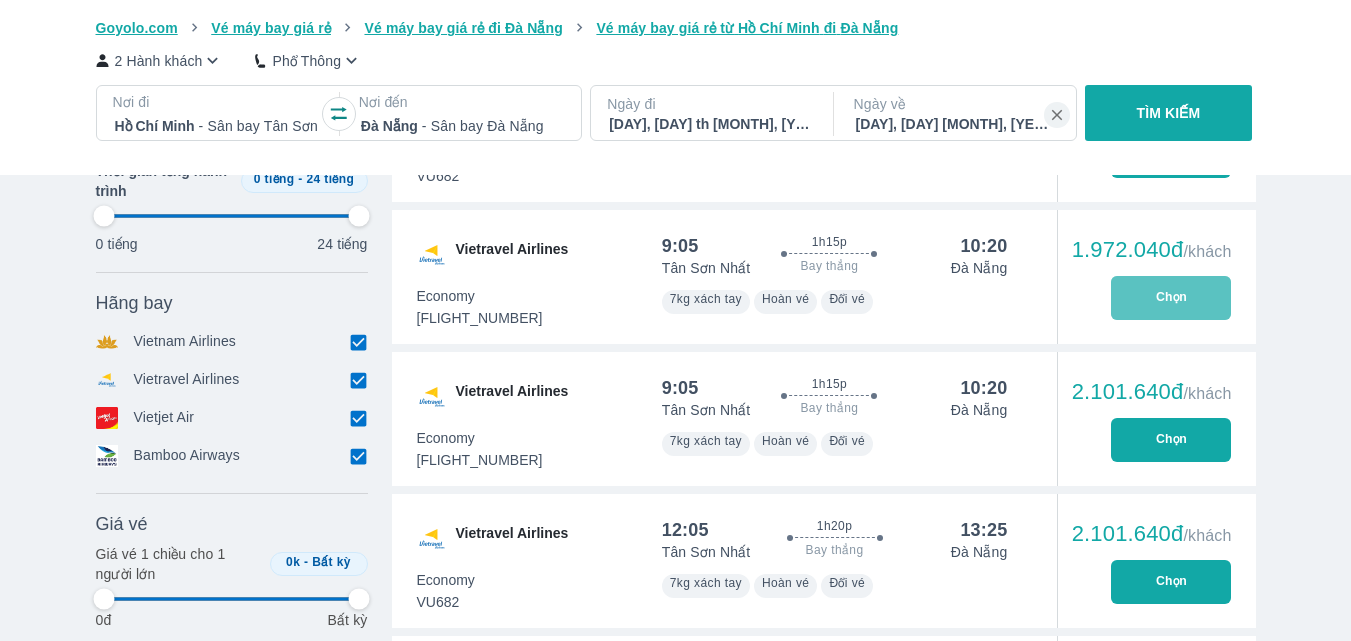 click on "Chọn" at bounding box center (1171, 298) 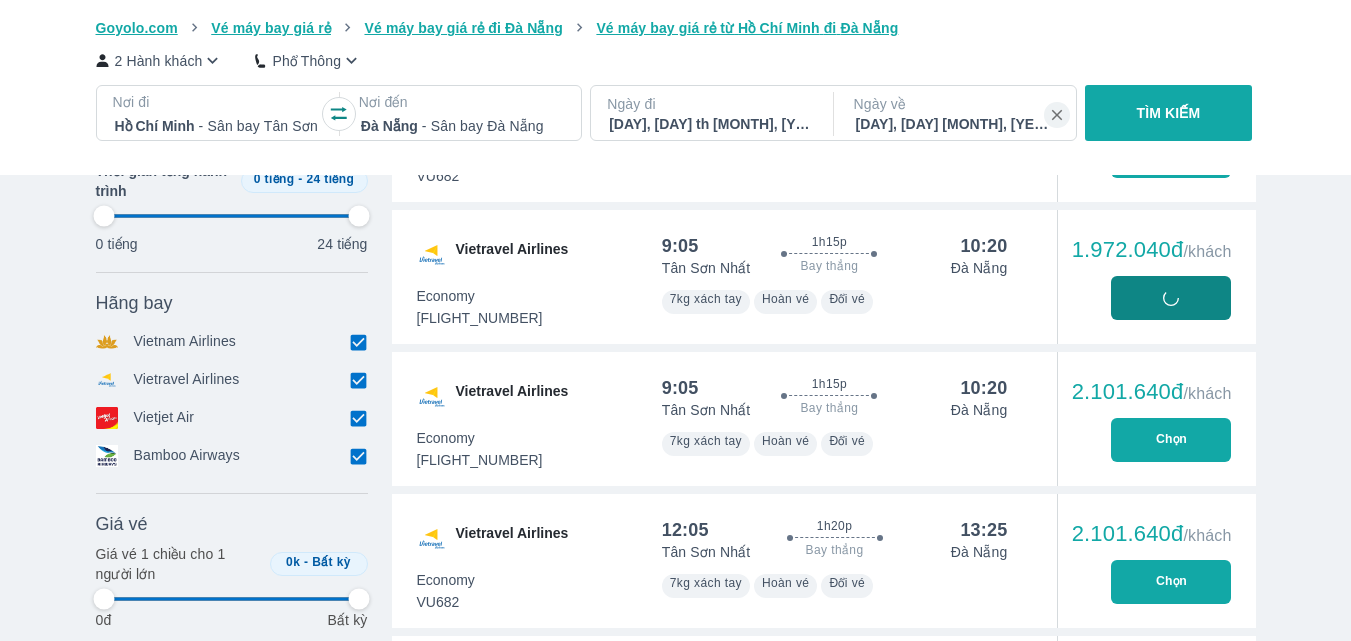 scroll, scrollTop: 0, scrollLeft: 0, axis: both 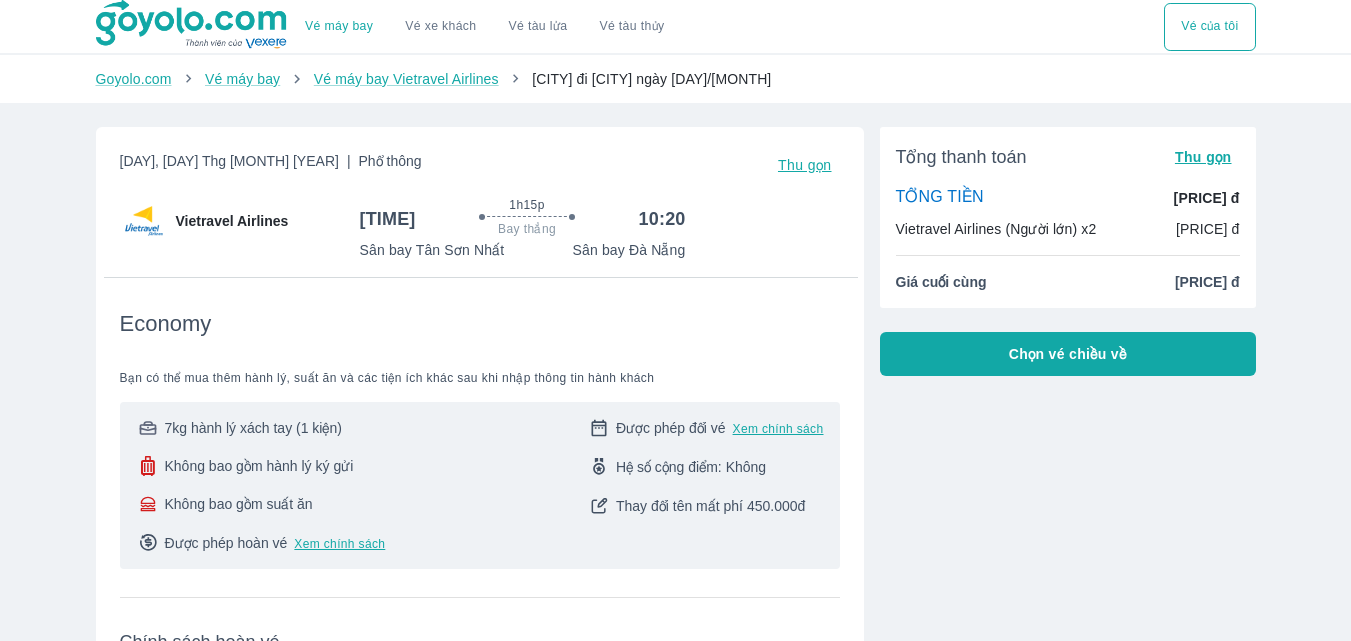 click on "Chọn vé chiều về" at bounding box center (1068, 354) 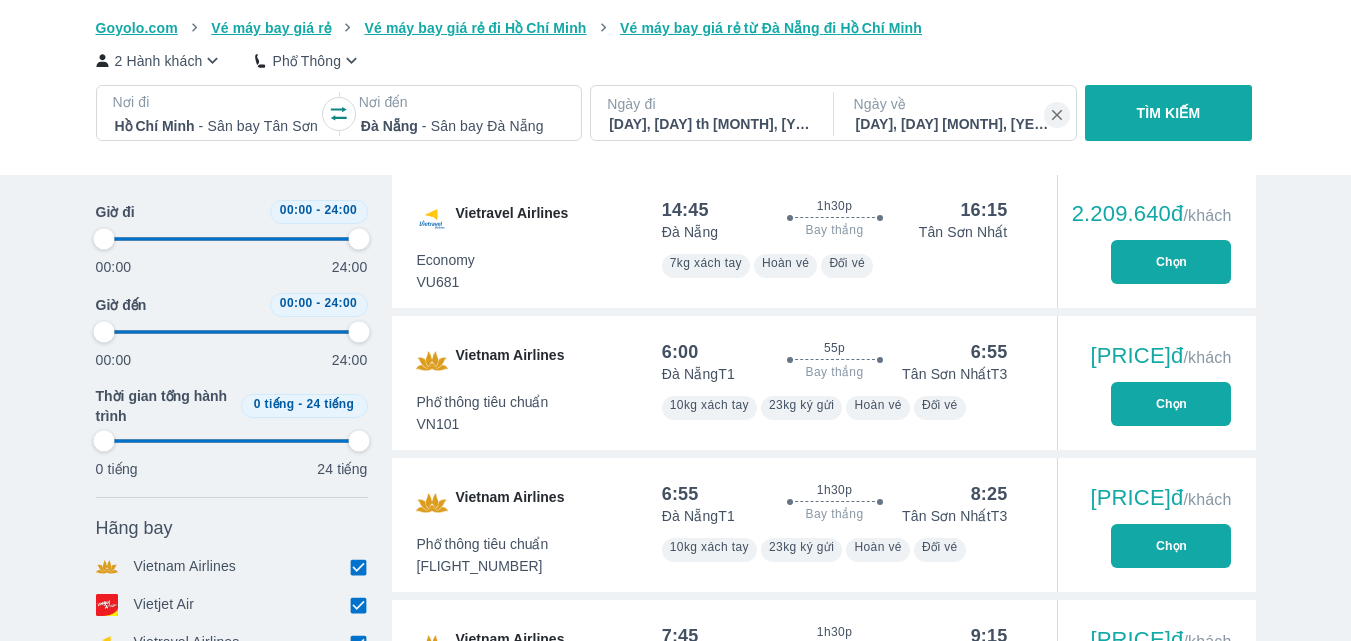 scroll, scrollTop: 2200, scrollLeft: 0, axis: vertical 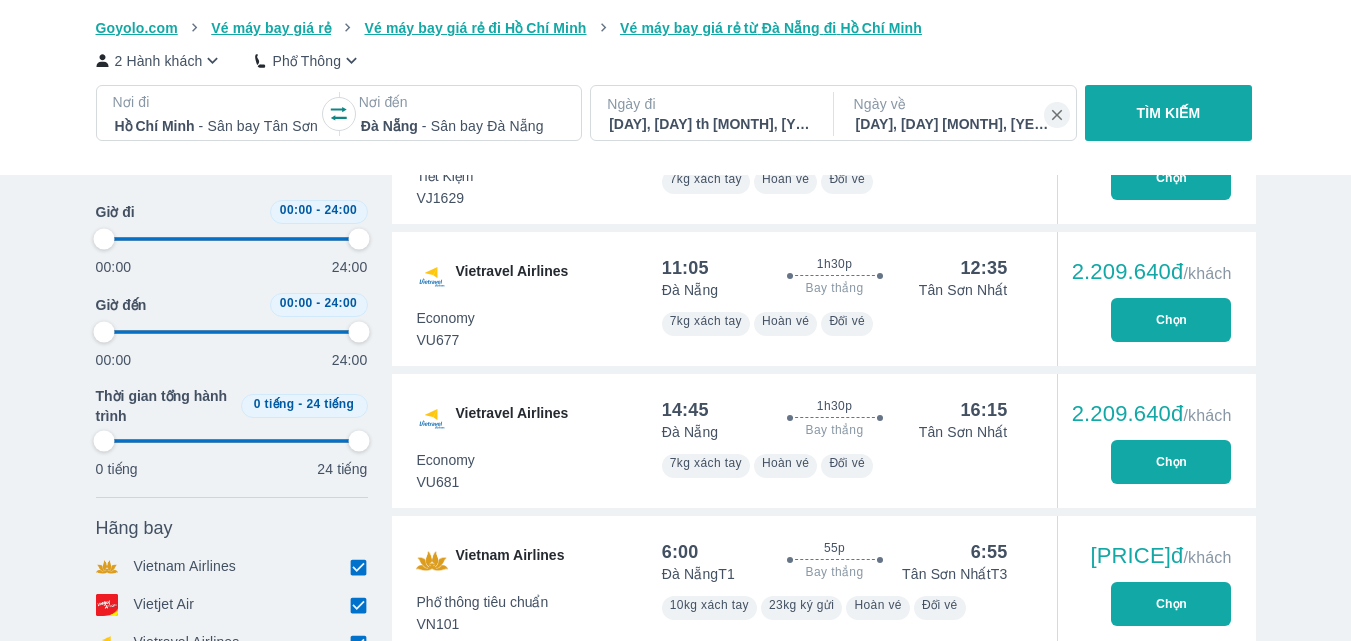 click on "Chọn" at bounding box center [1171, 462] 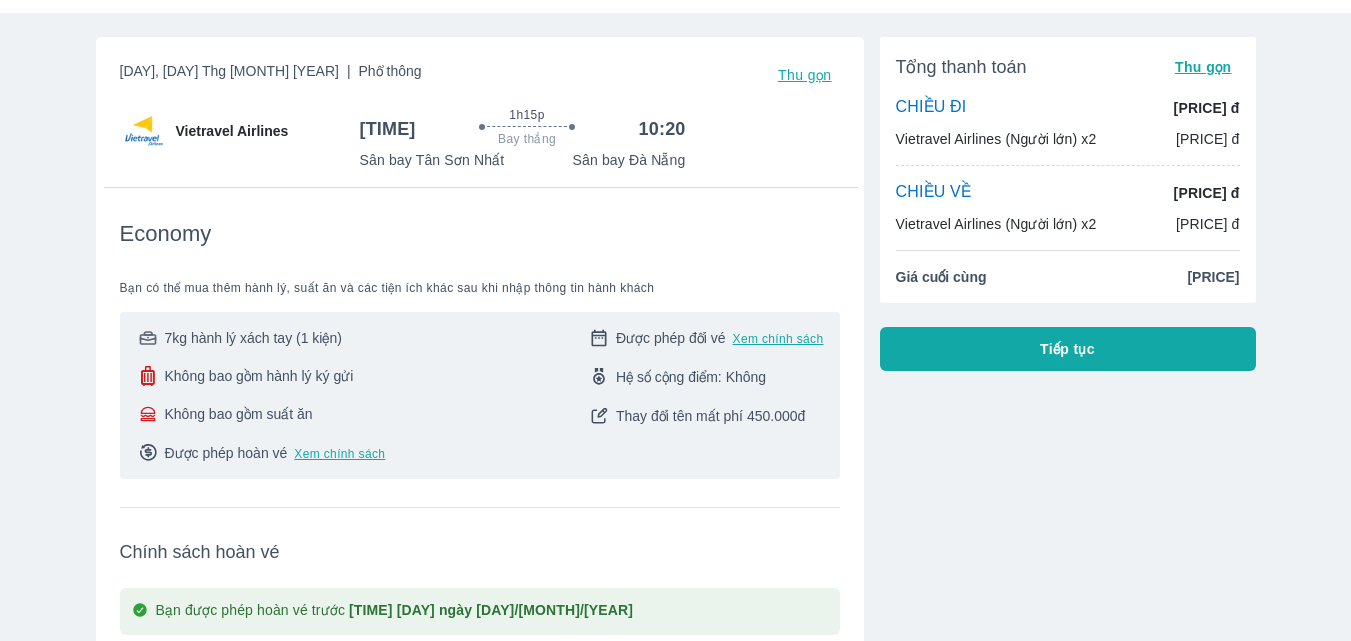 scroll, scrollTop: 0, scrollLeft: 0, axis: both 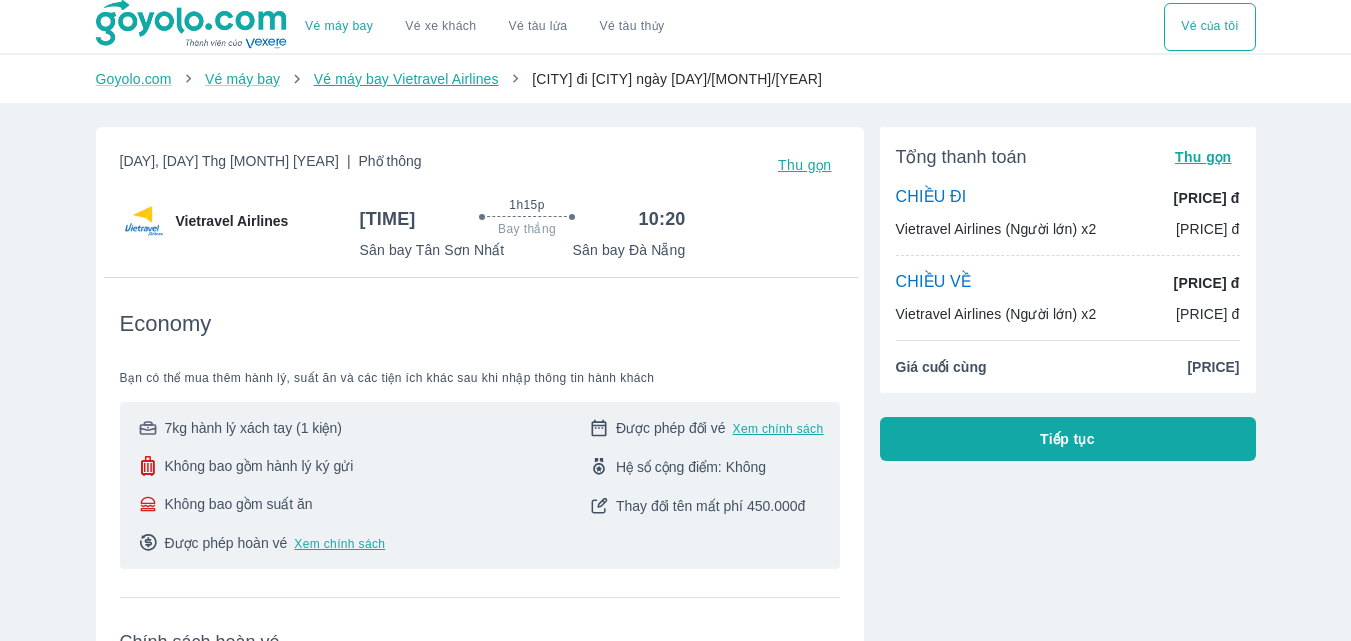 click on "Vé máy bay Vietravel Airlines" at bounding box center (406, 79) 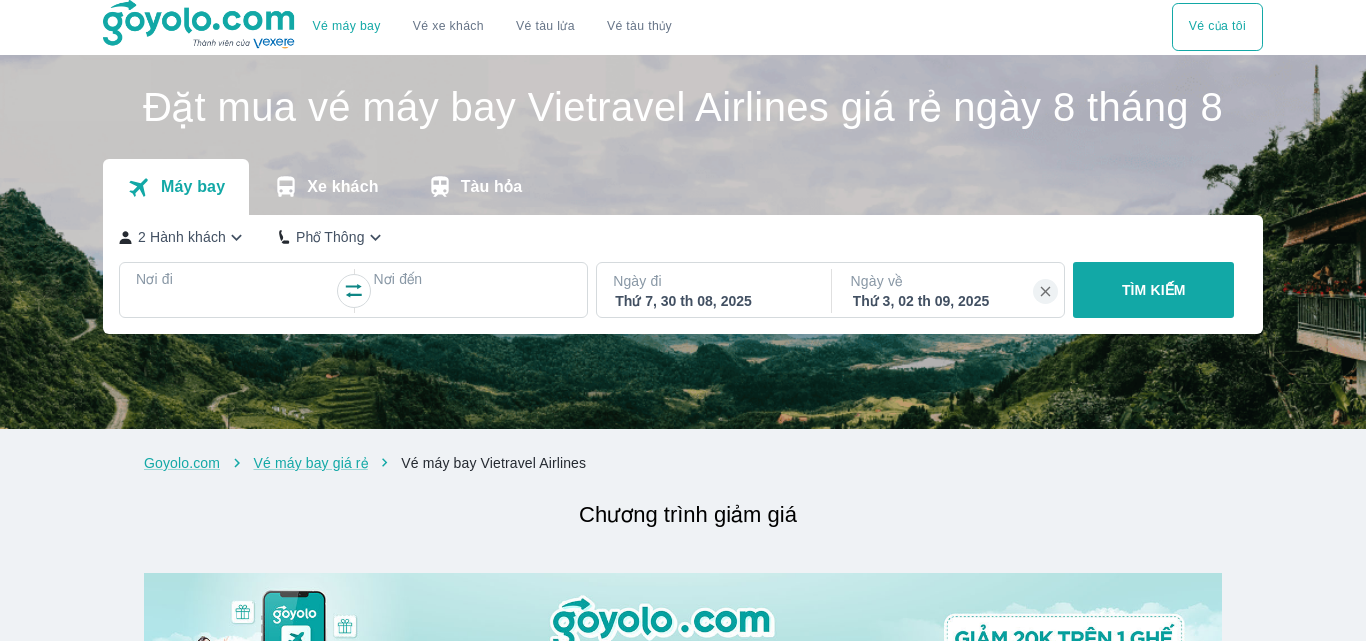 scroll, scrollTop: 0, scrollLeft: 0, axis: both 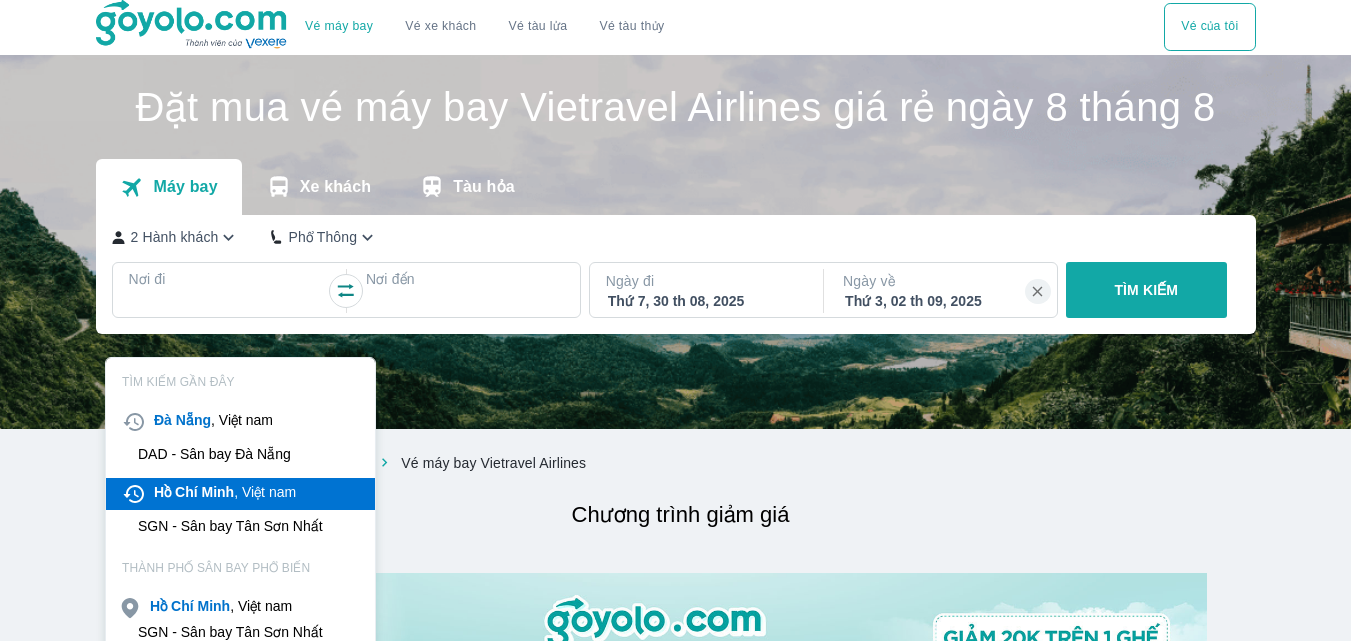 click on "Hồ   Chí   Minh , Việt nam" at bounding box center [225, 492] 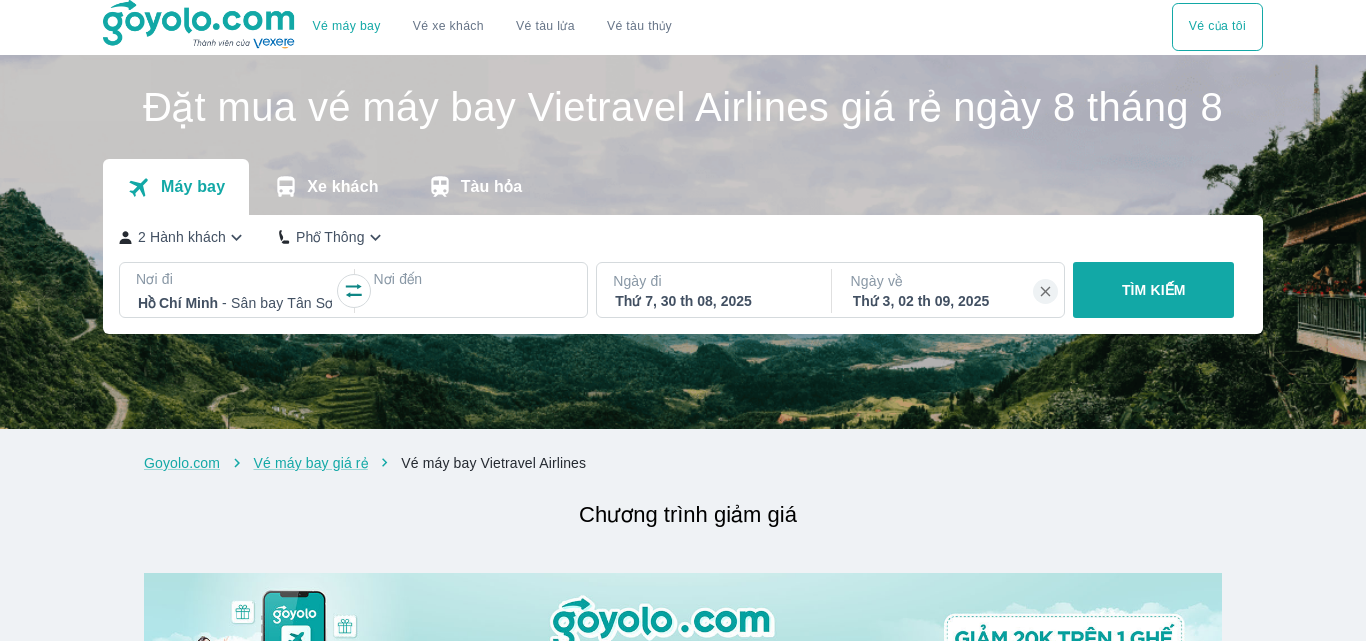 click on "Nơi đến" at bounding box center [472, 279] 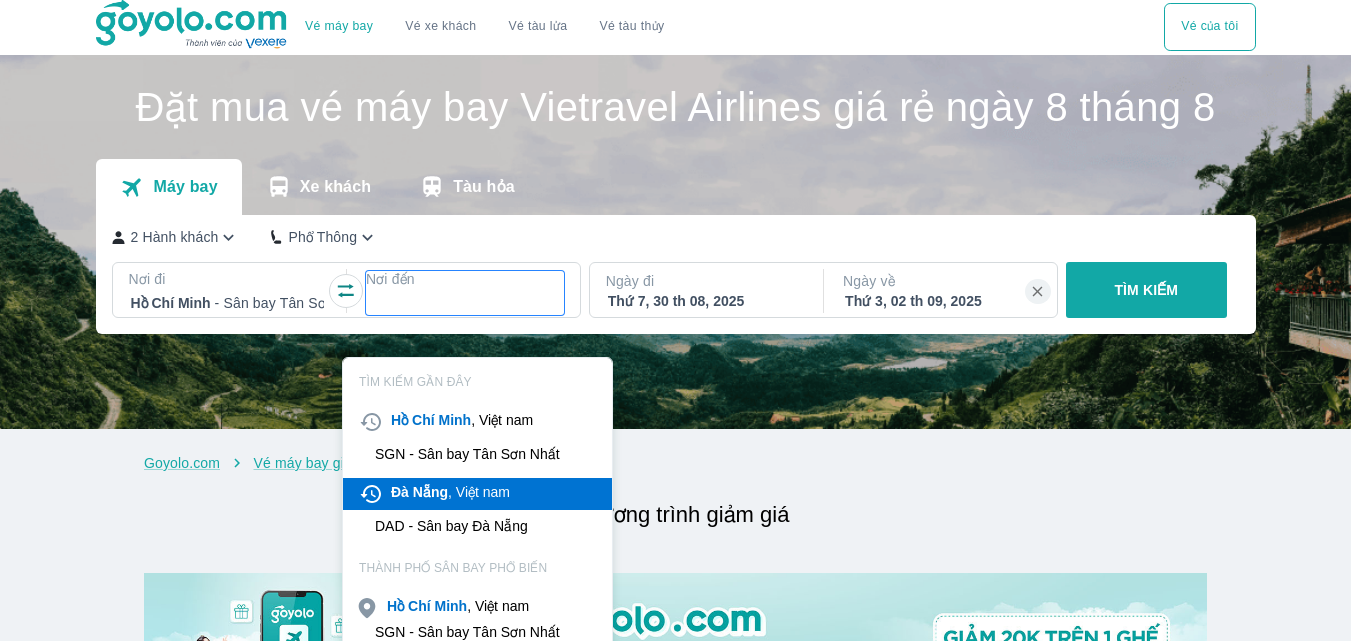 click on "Nẵng" at bounding box center [430, 492] 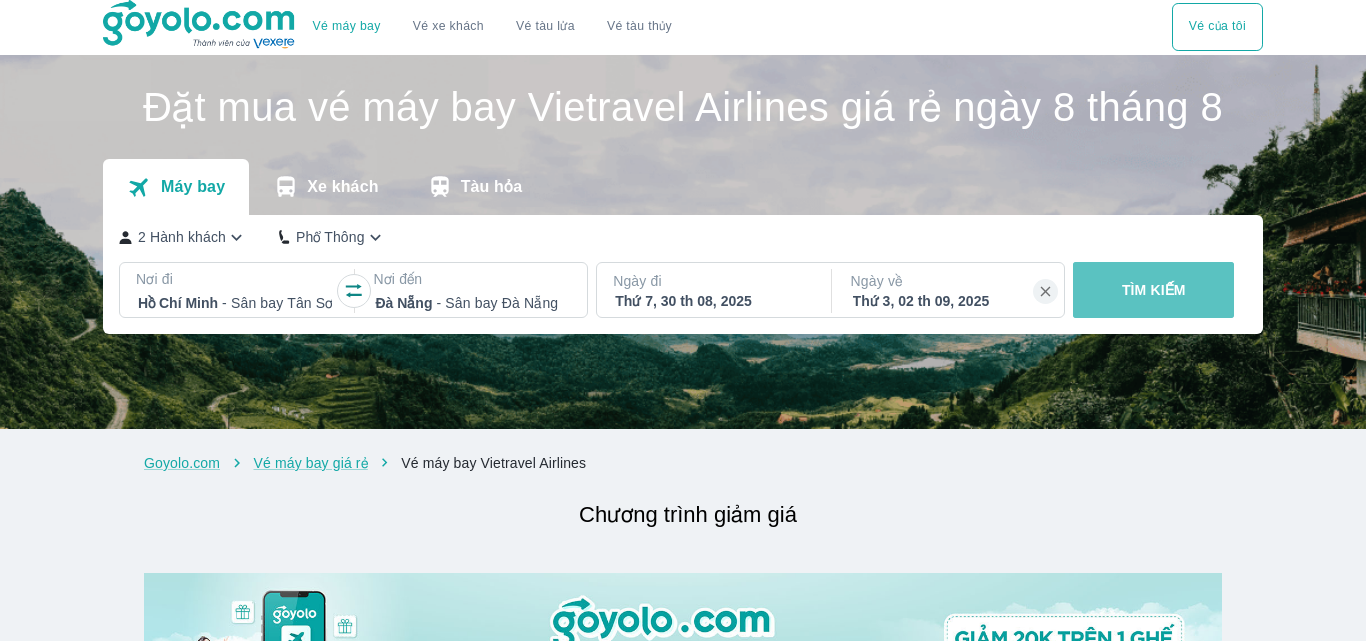 click on "TÌM KIẾM" at bounding box center [1153, 290] 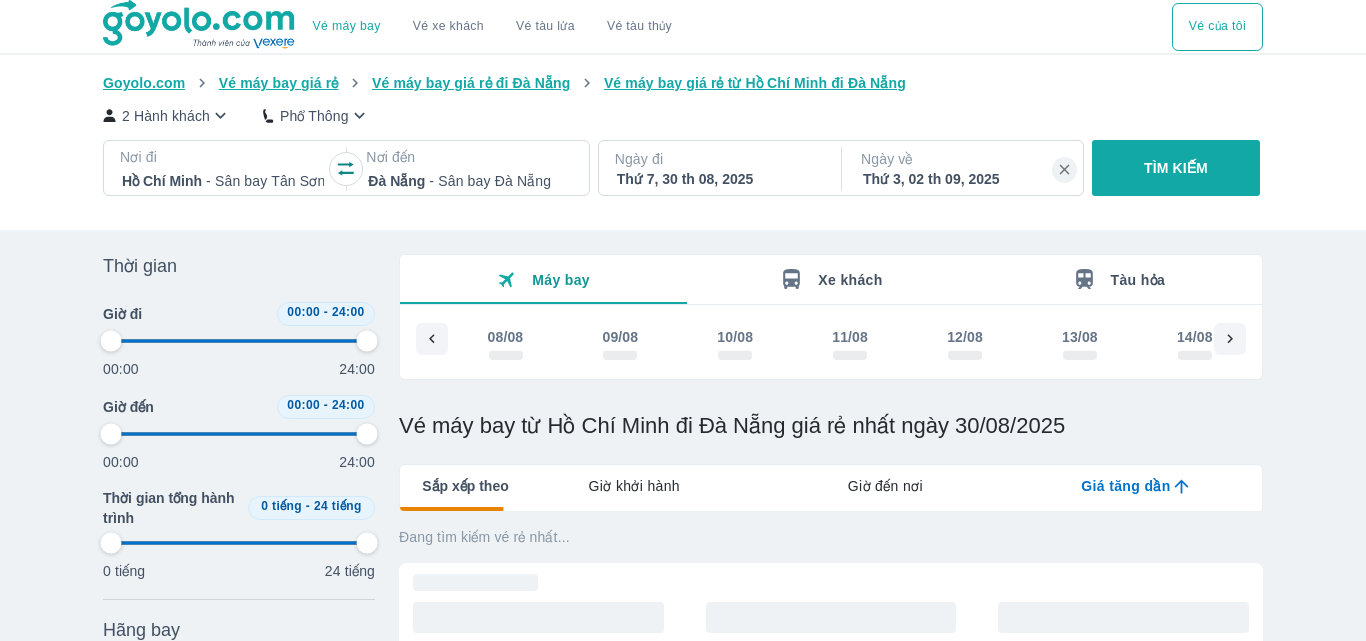 type on "97.9166666666667" 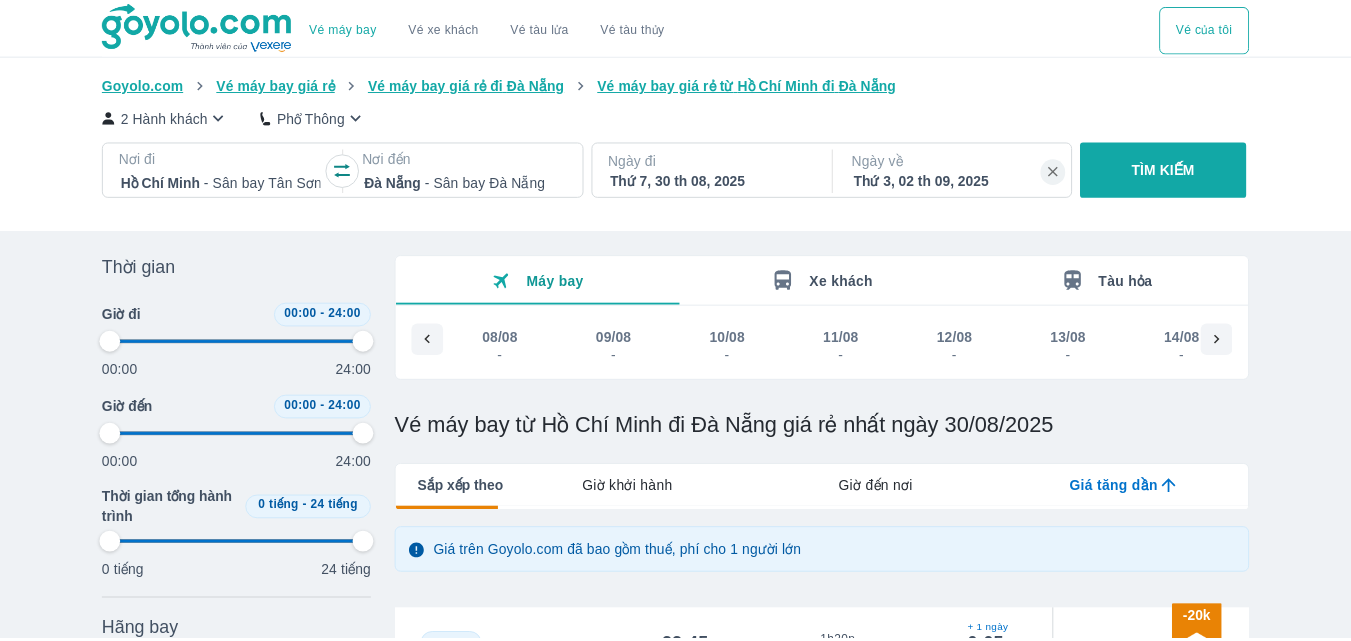 scroll, scrollTop: 100, scrollLeft: 0, axis: vertical 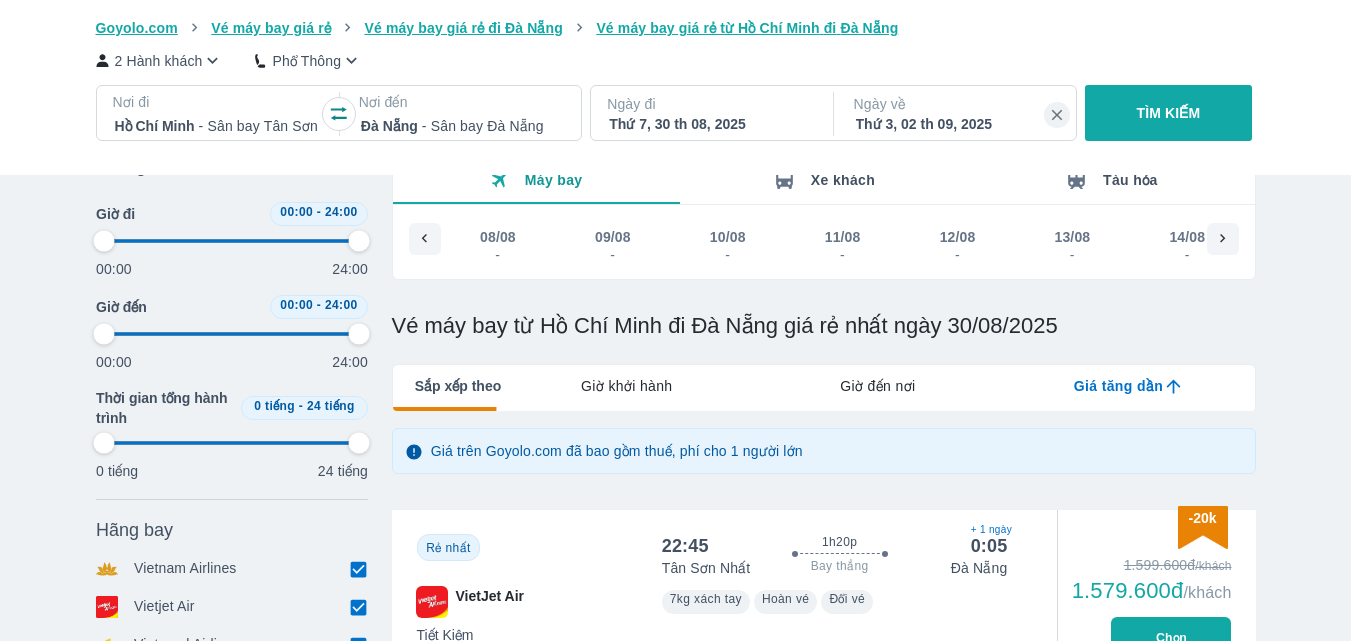 type on "97.9166666666667" 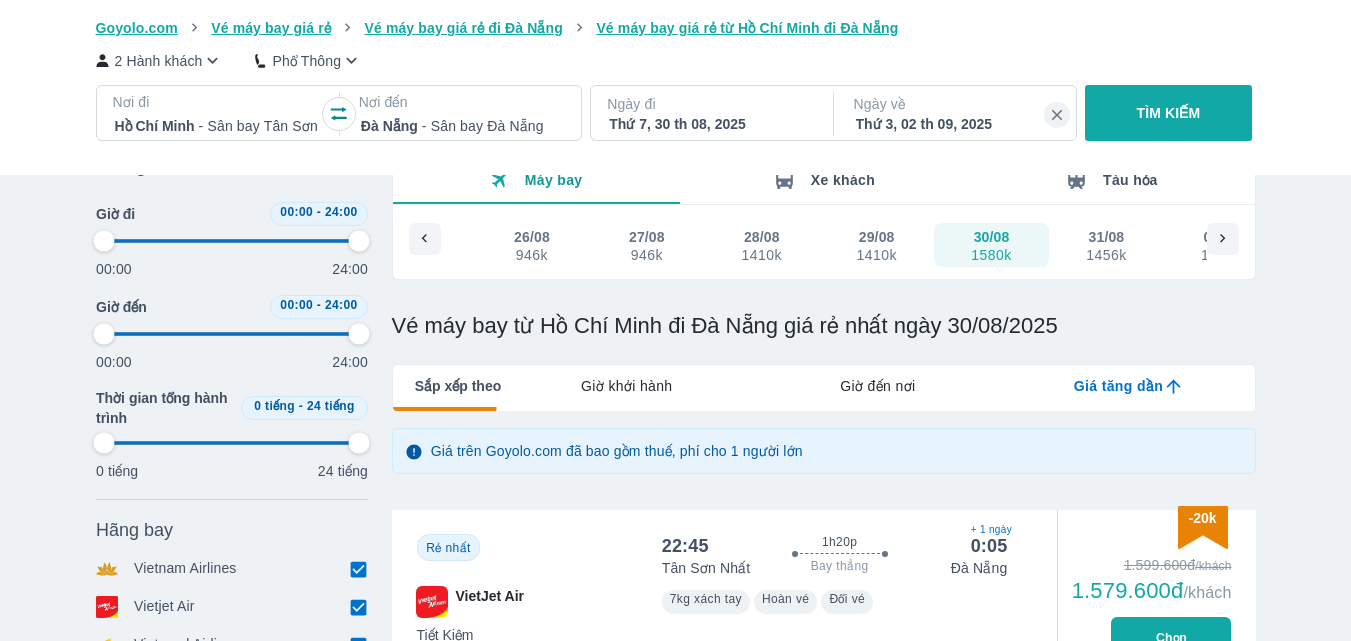 type on "97.9166666666667" 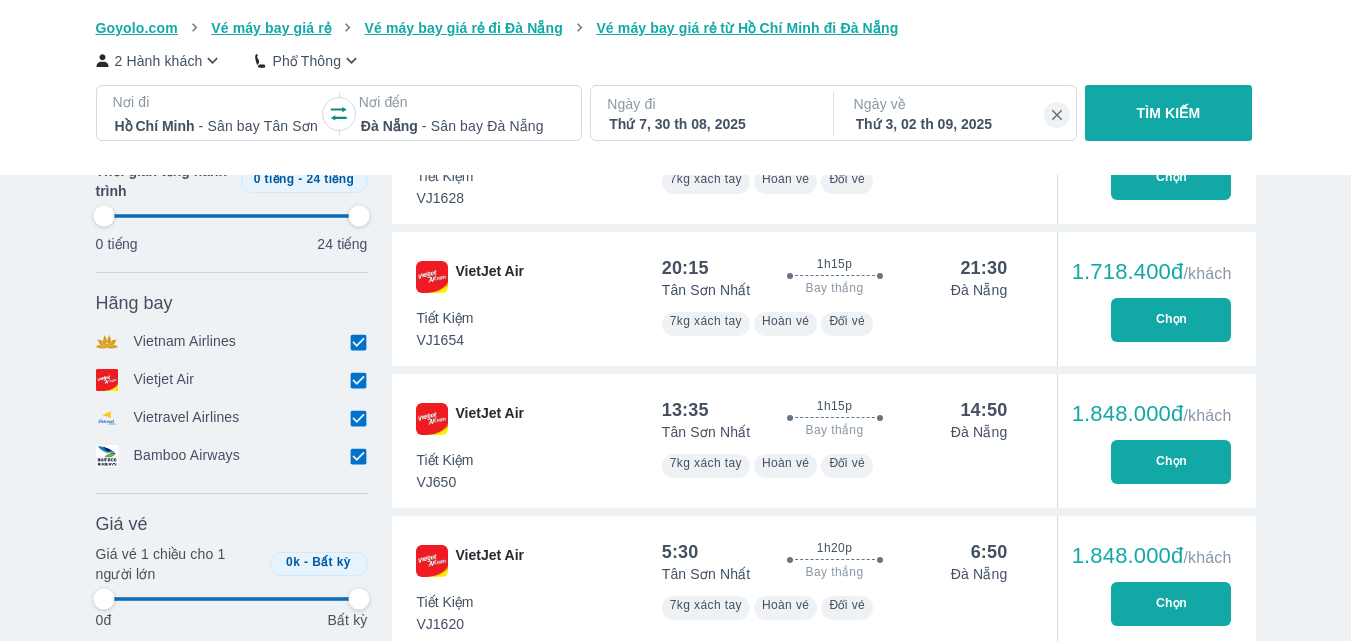 type on "97.9166666666667" 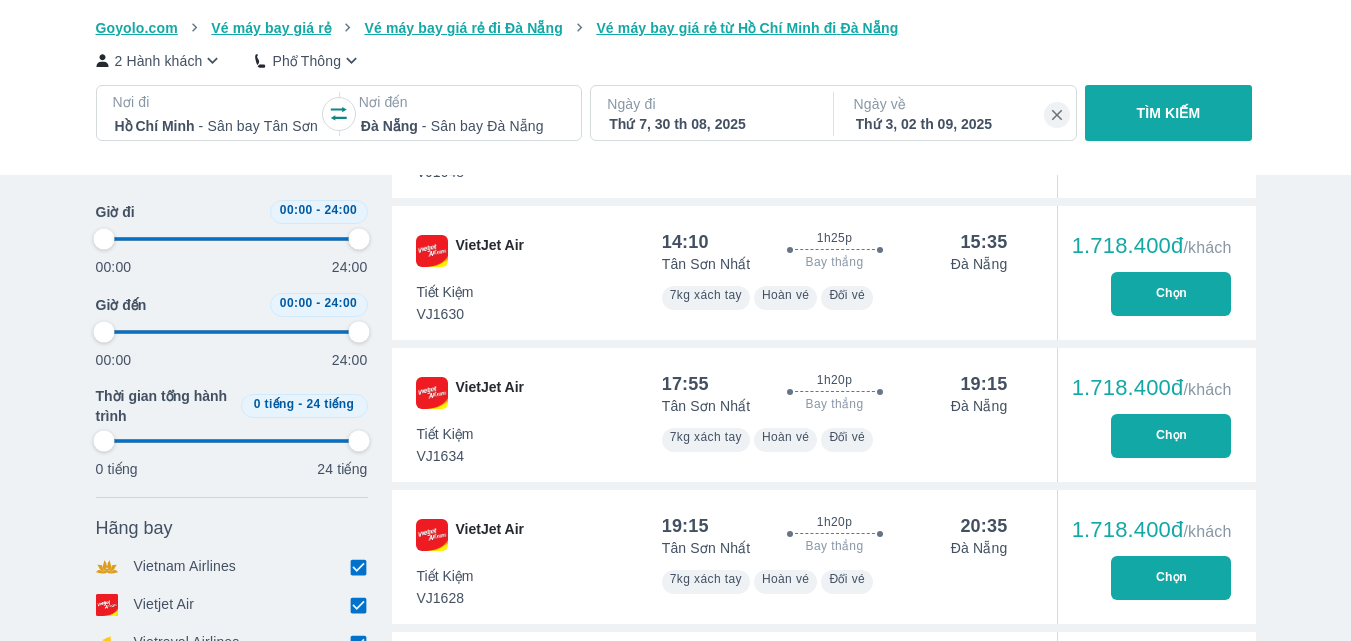 type on "97.9166666666667" 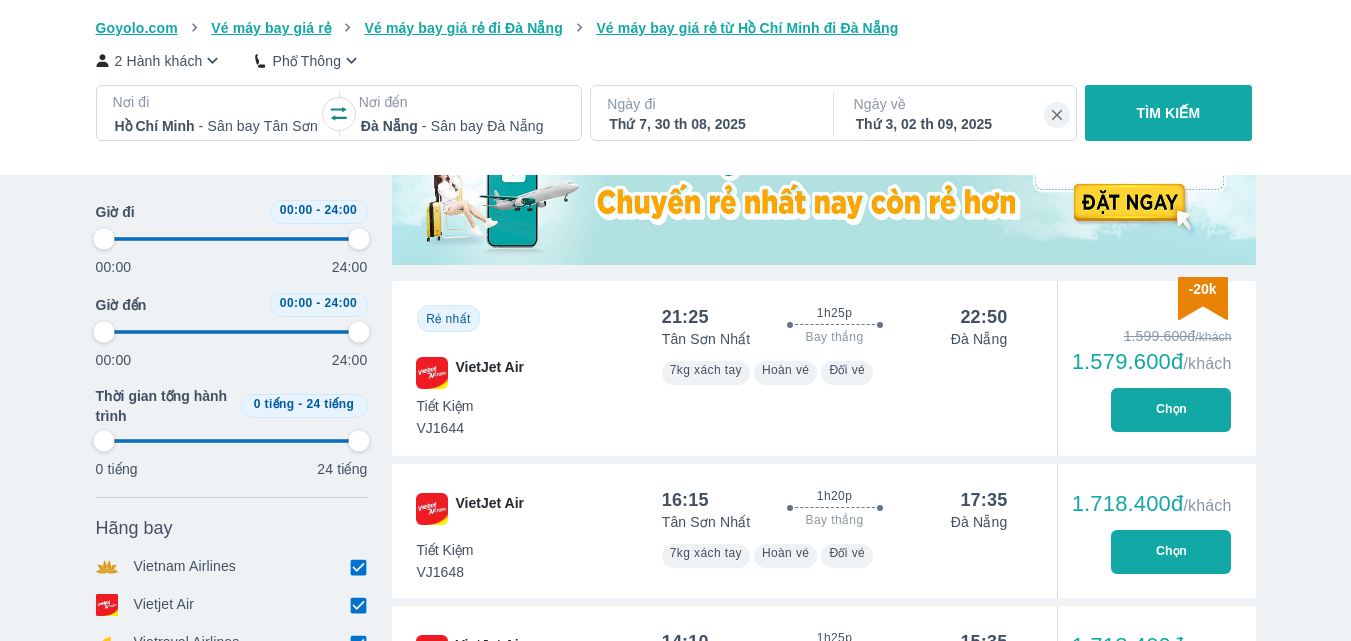 type on "97.9166666666667" 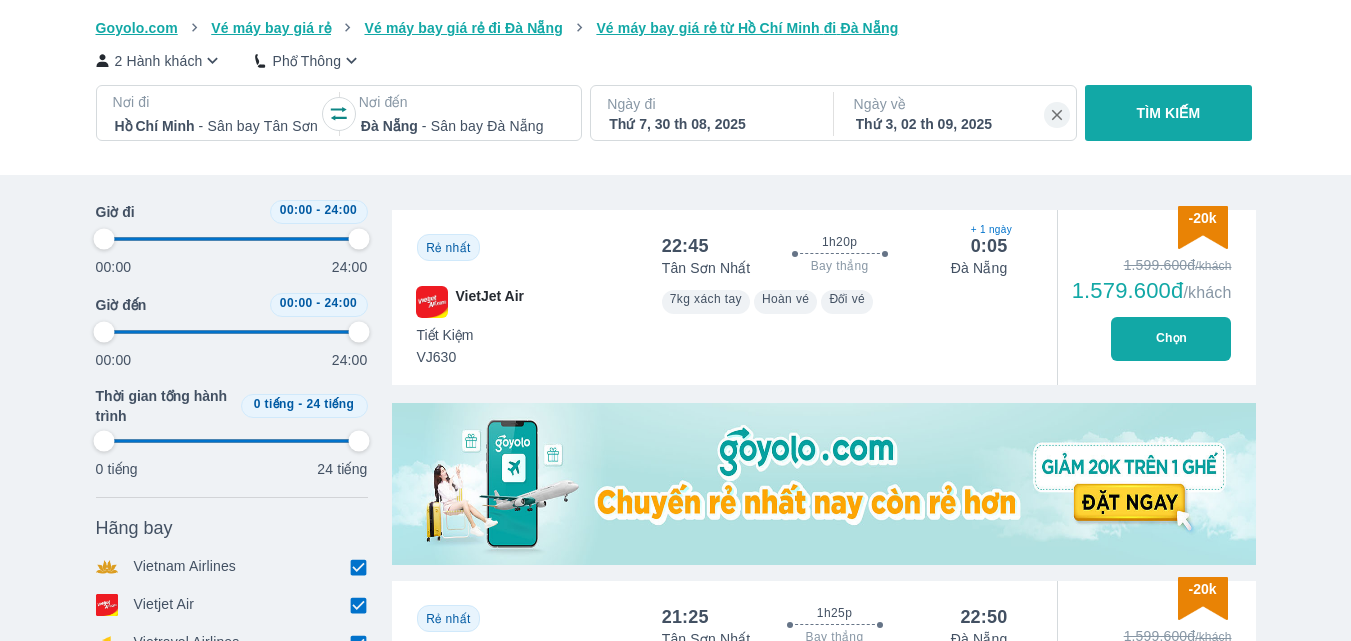 type on "97.9166666666667" 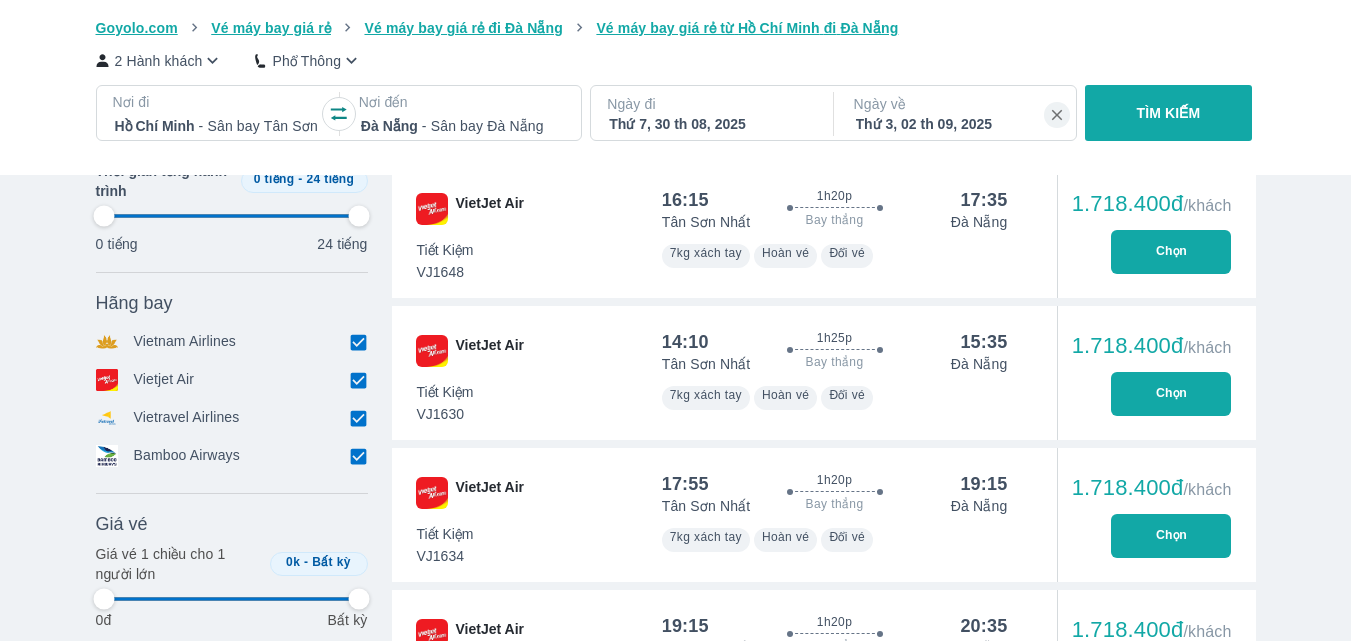 type on "97.9166666666667" 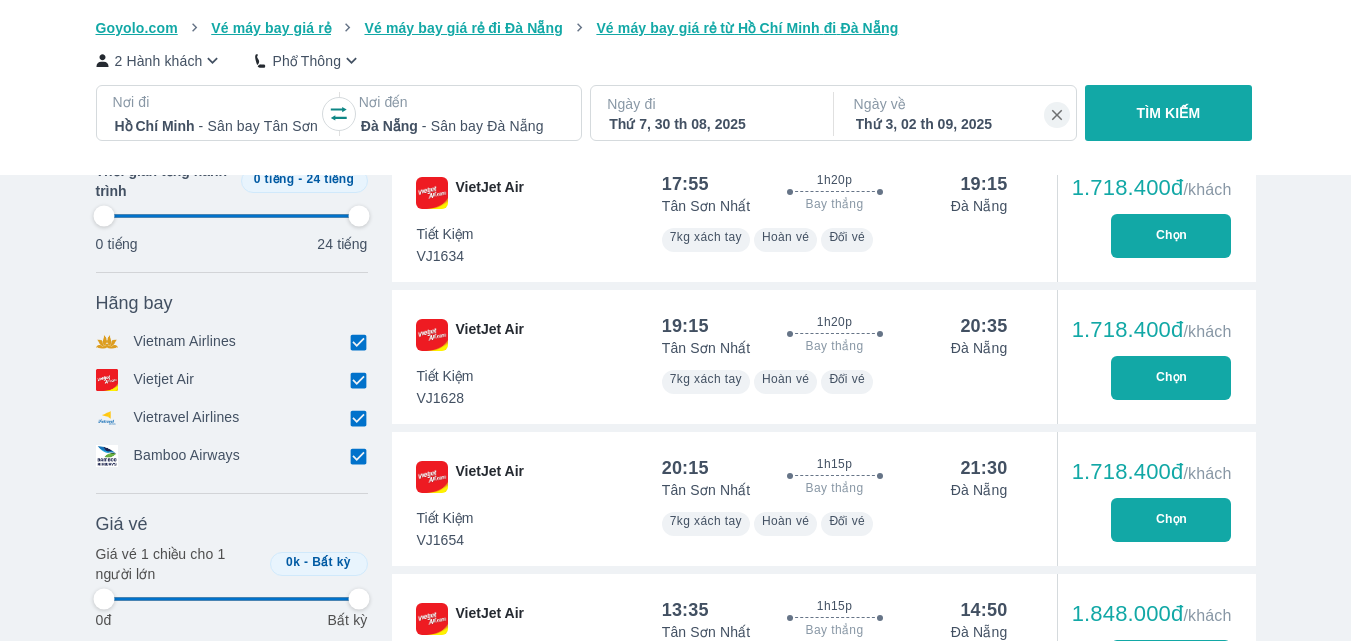 type on "97.9166666666667" 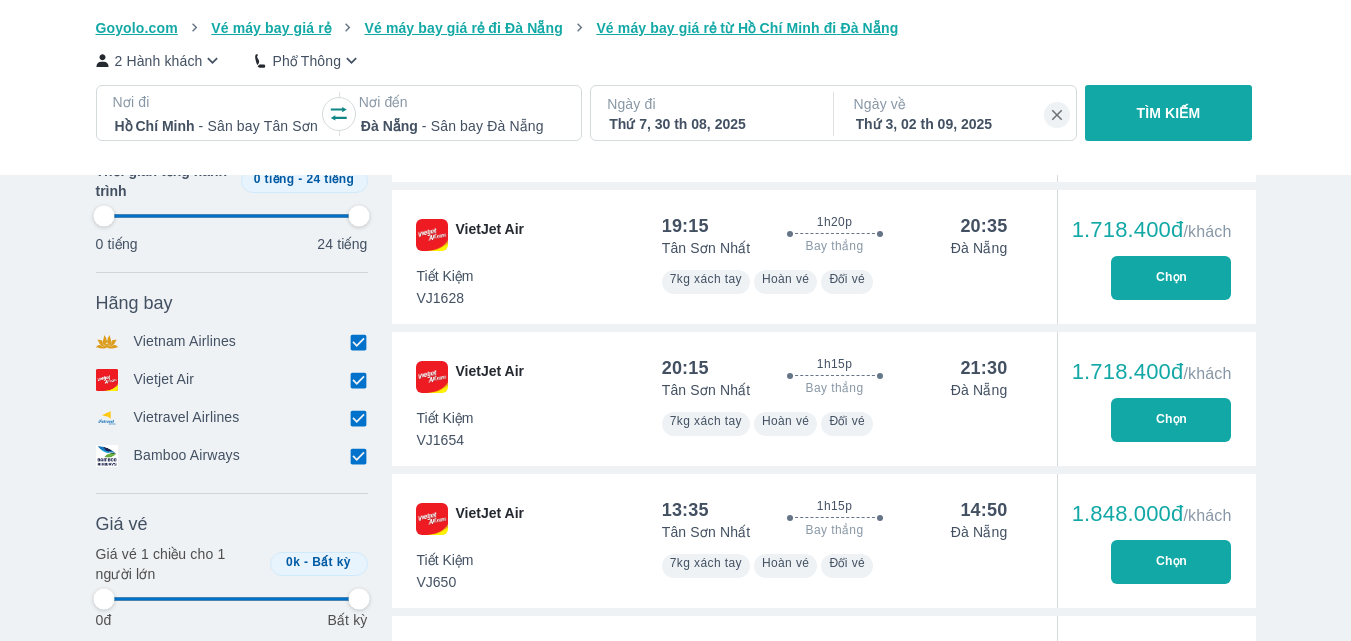 type on "97.9166666666667" 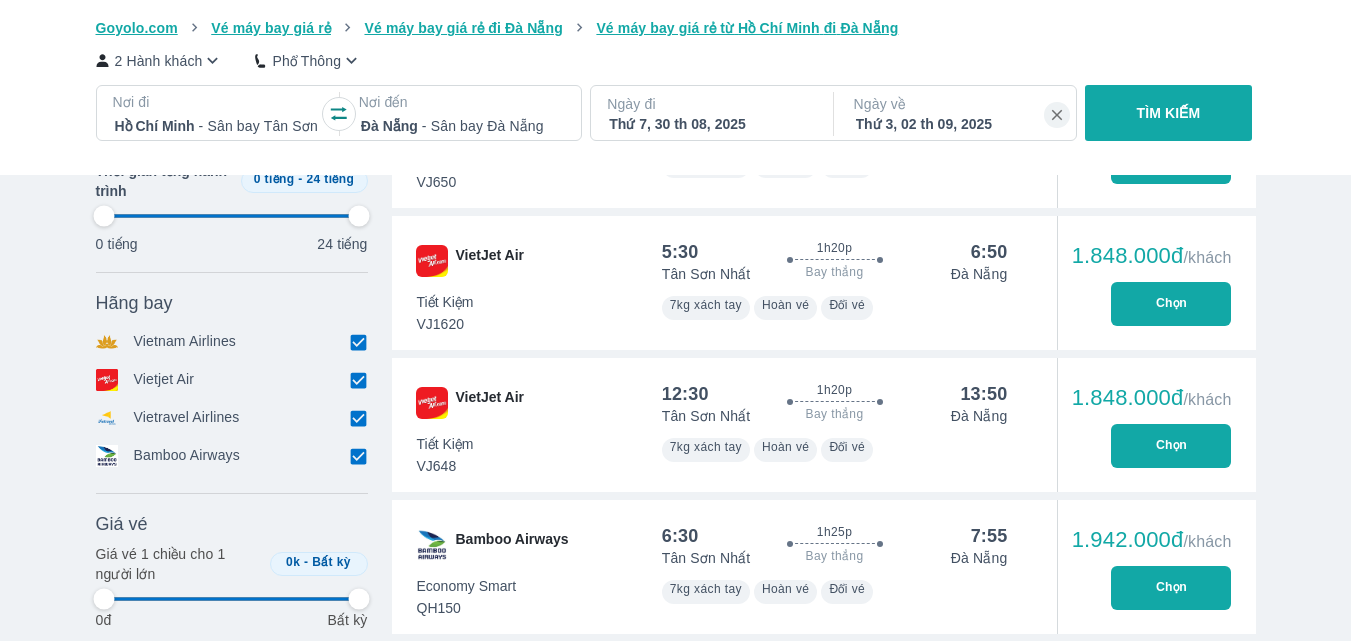 scroll, scrollTop: 1900, scrollLeft: 0, axis: vertical 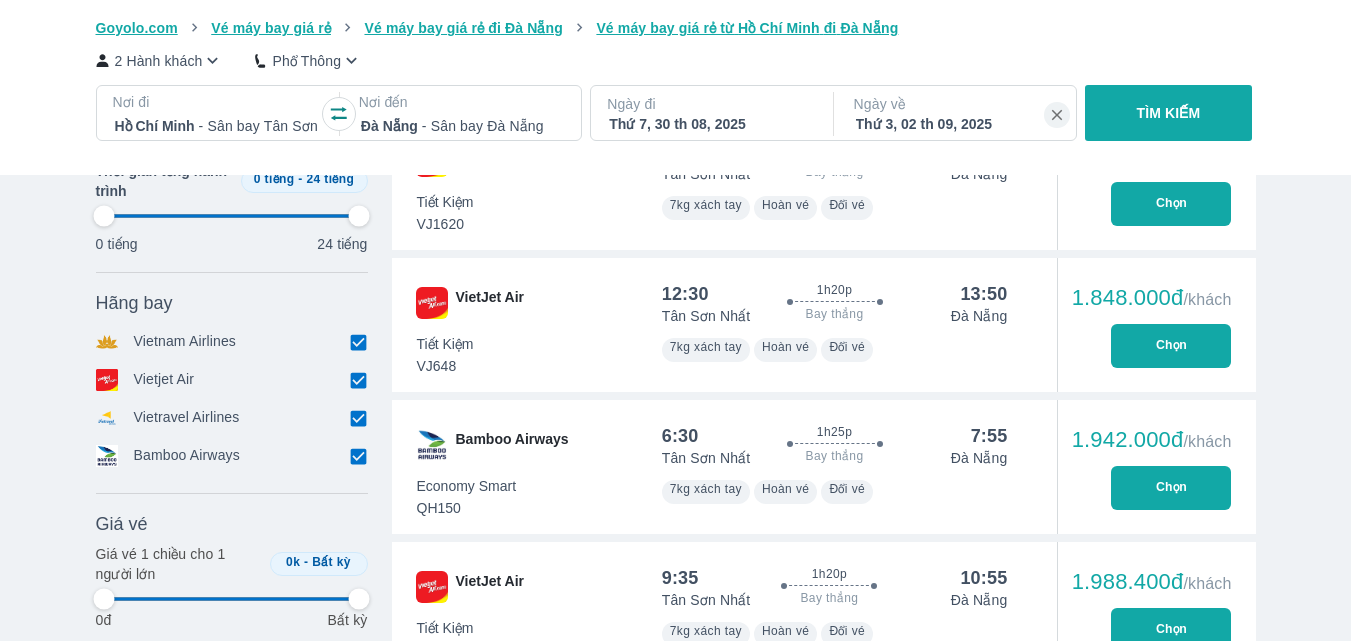 type on "97.9166666666667" 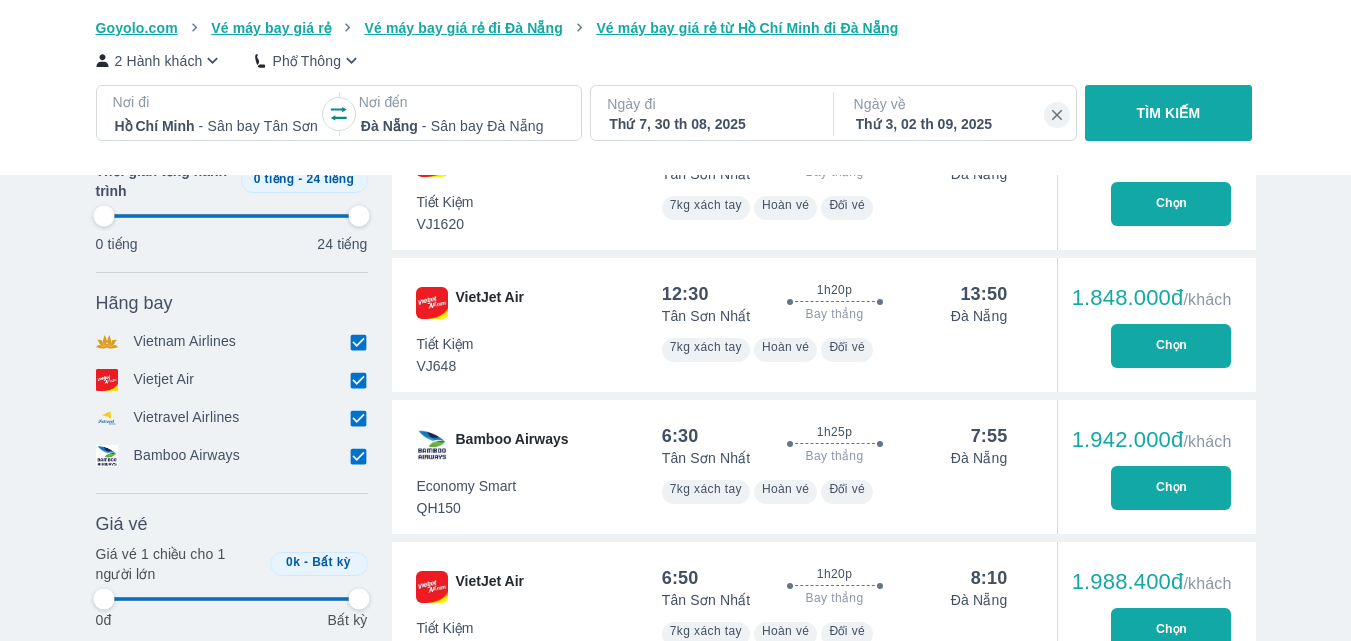 type on "97.9166666666667" 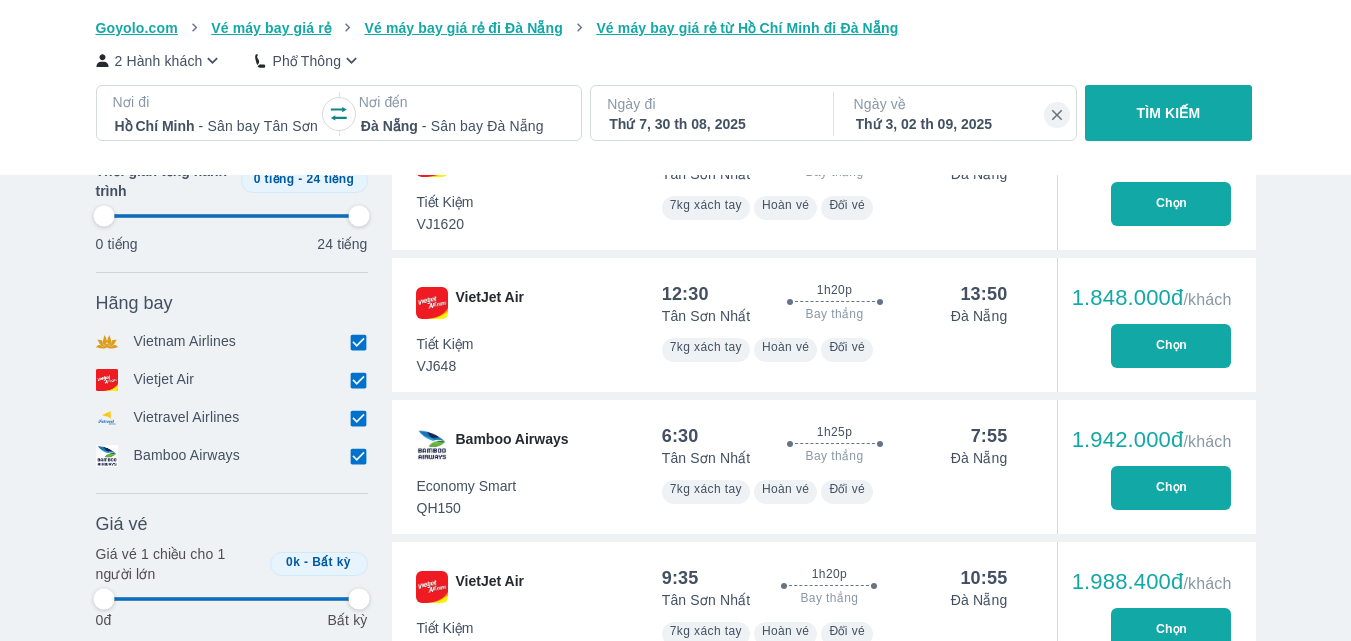 type on "97.9166666666667" 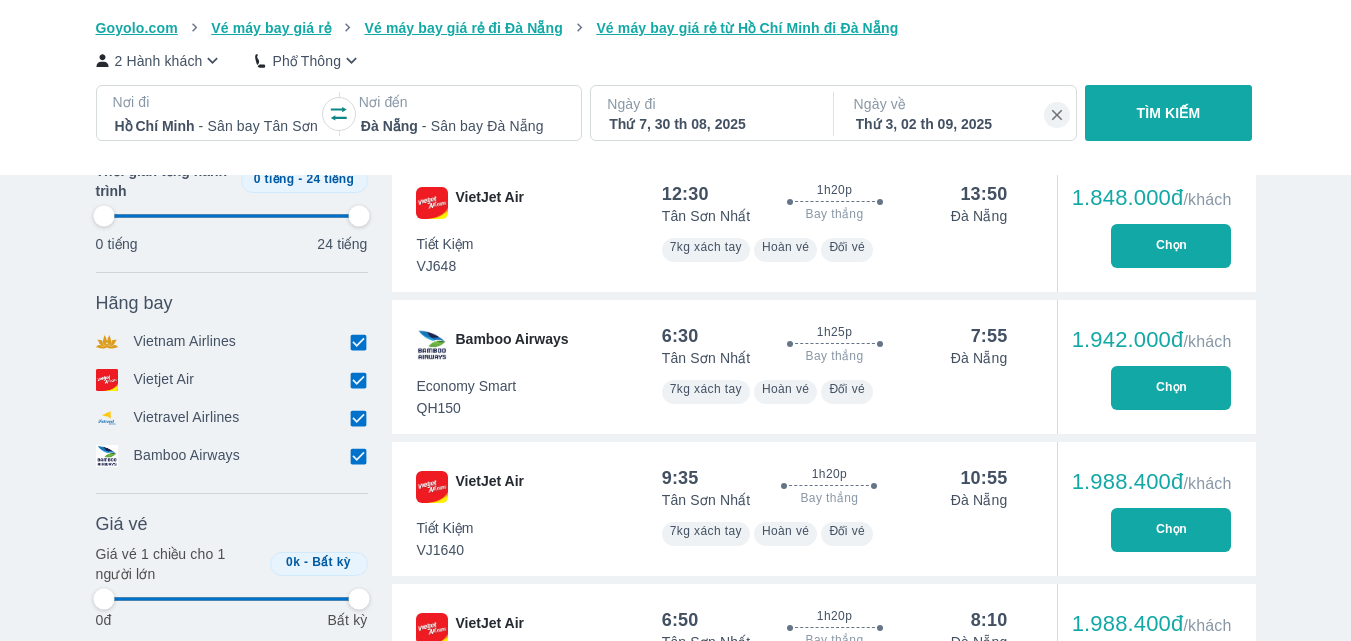 scroll, scrollTop: 2100, scrollLeft: 0, axis: vertical 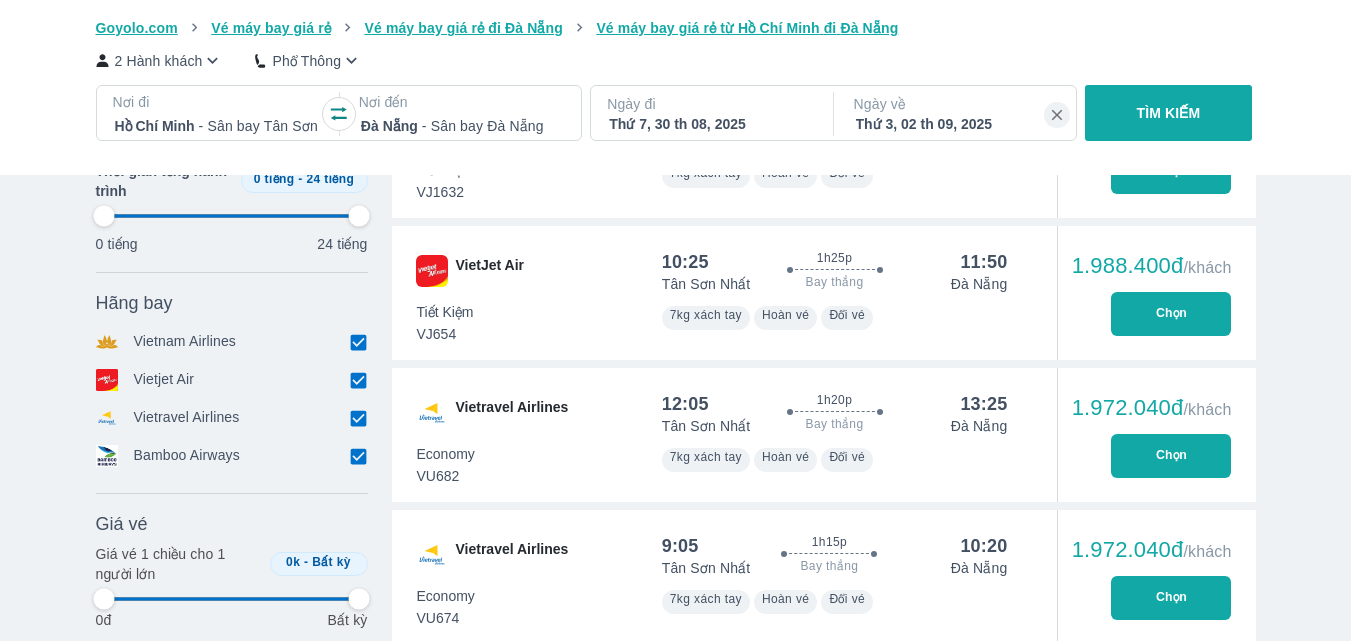 type on "97.9166666666667" 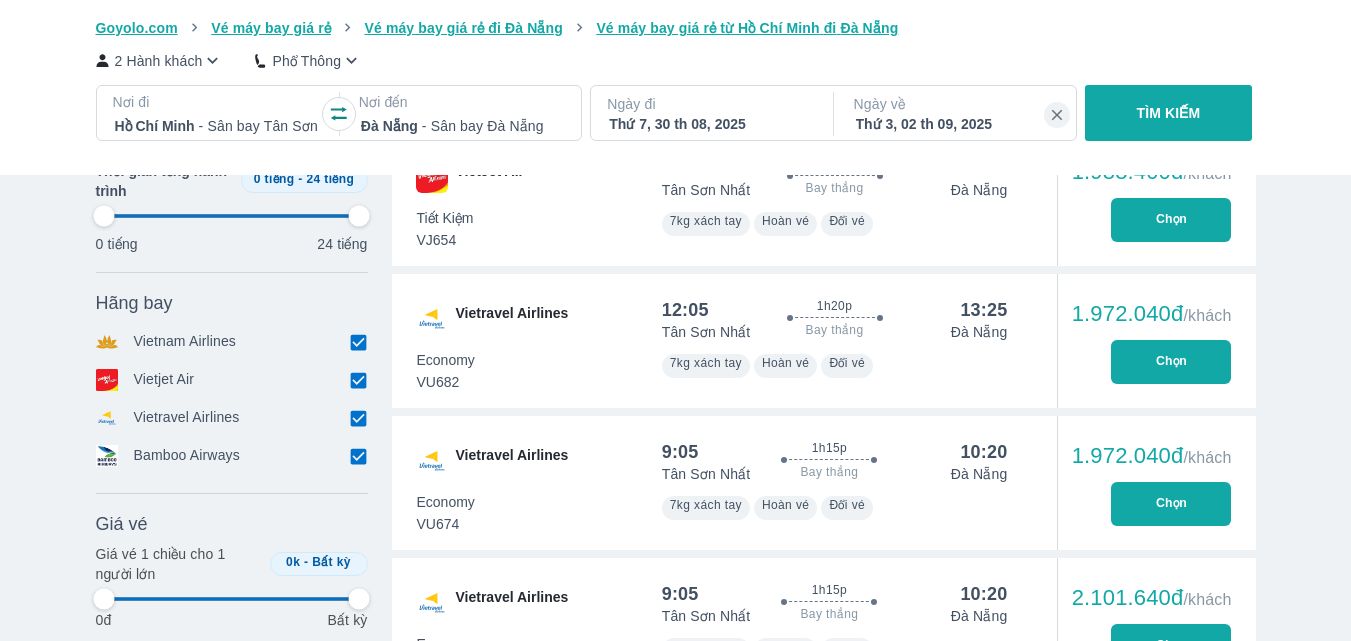 type on "97.9166666666667" 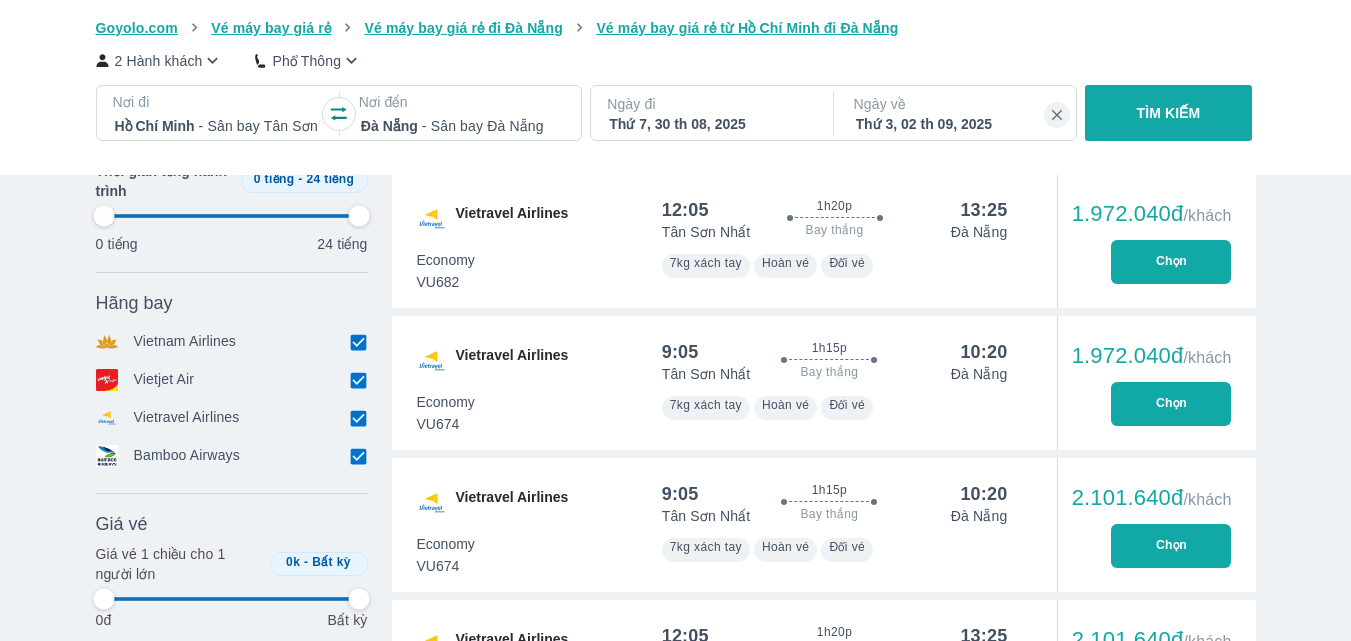 type on "97.9166666666667" 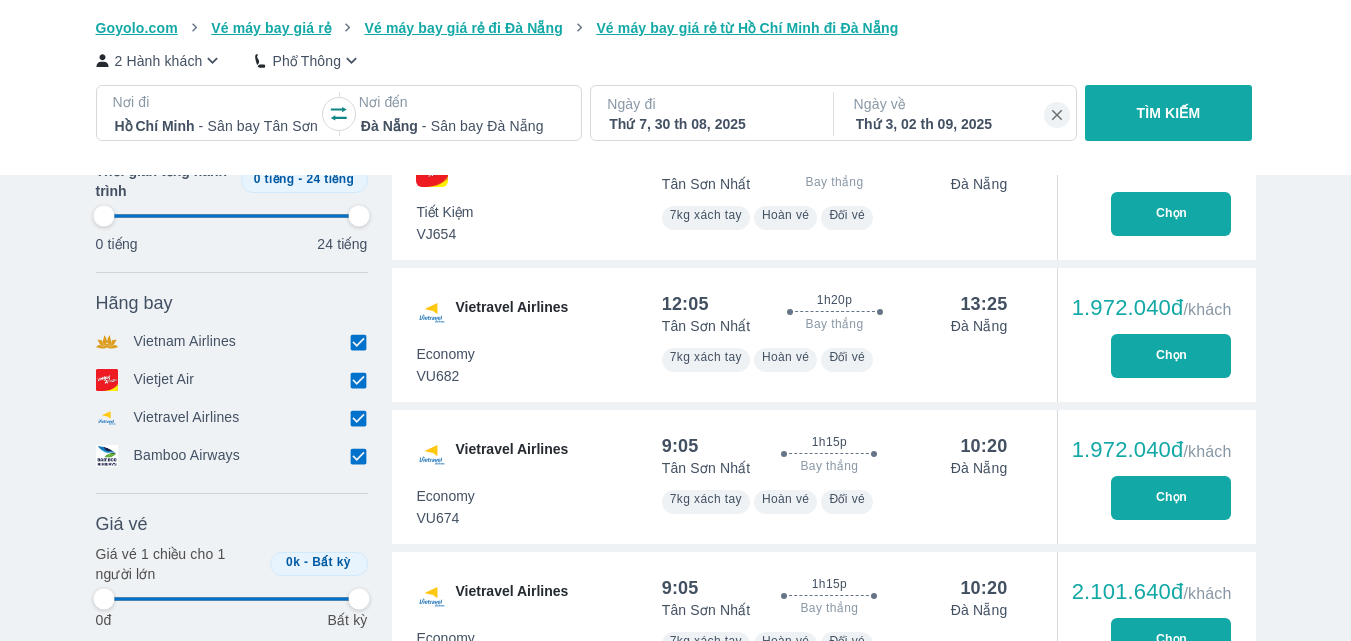 type on "97.9166666666667" 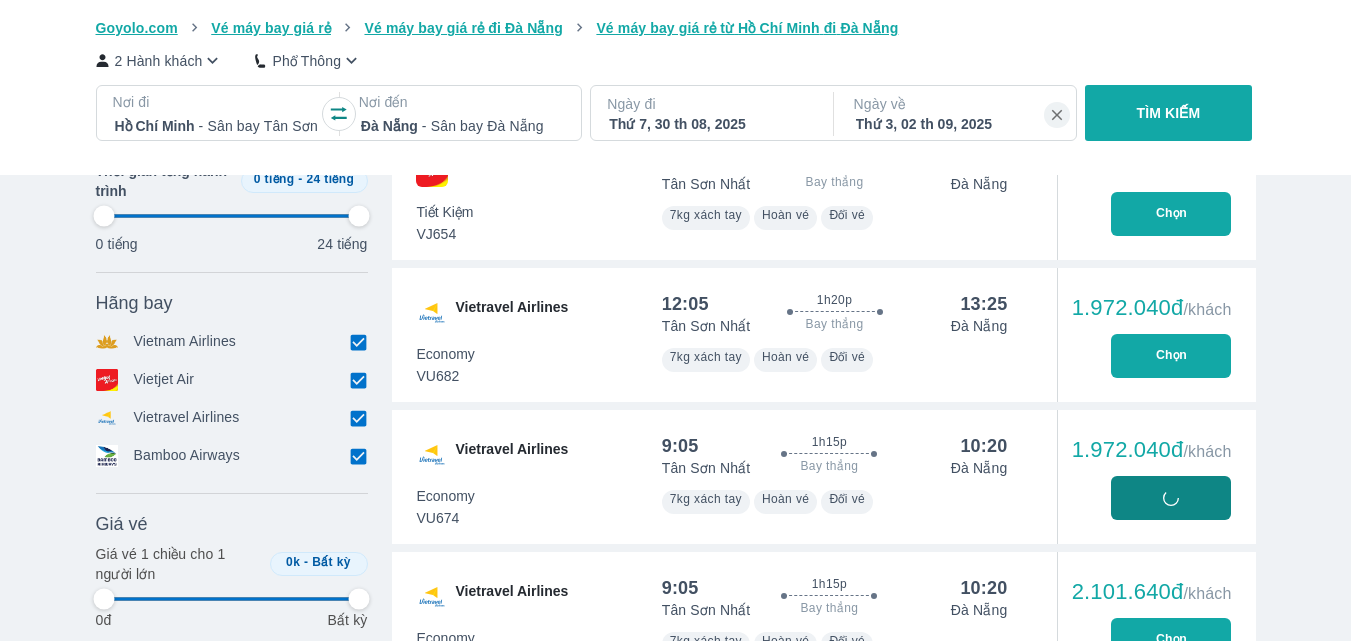type on "97.9166666666667" 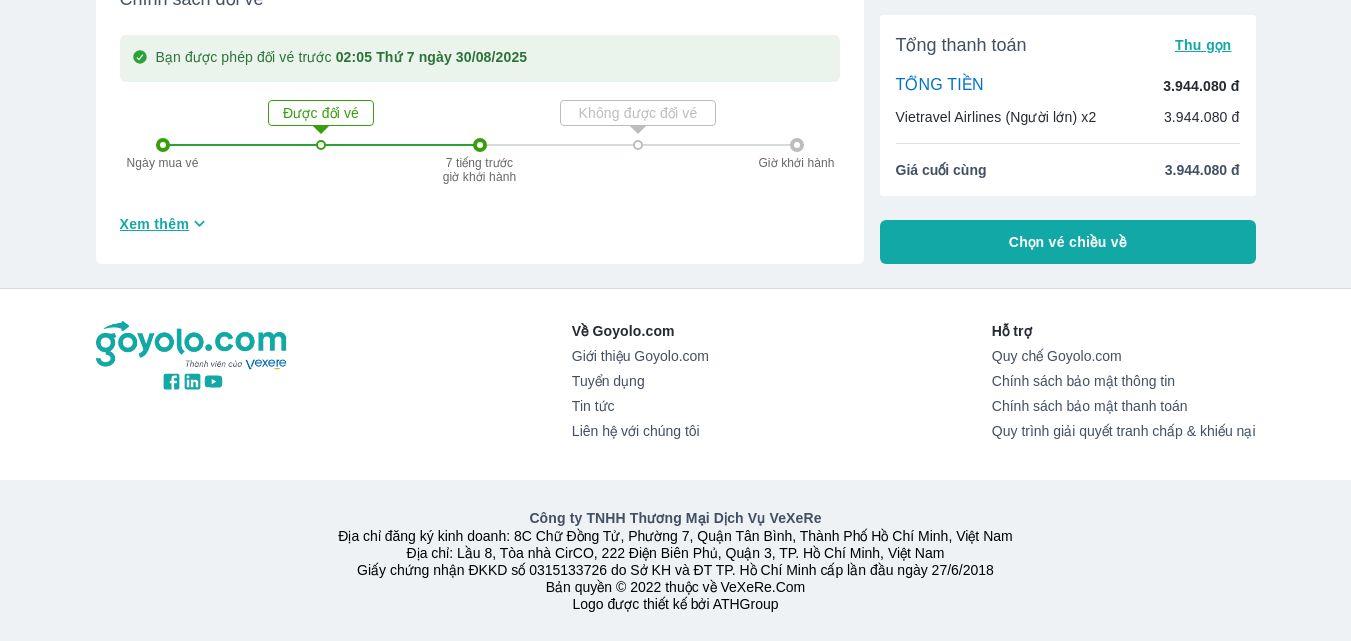 scroll, scrollTop: 0, scrollLeft: 0, axis: both 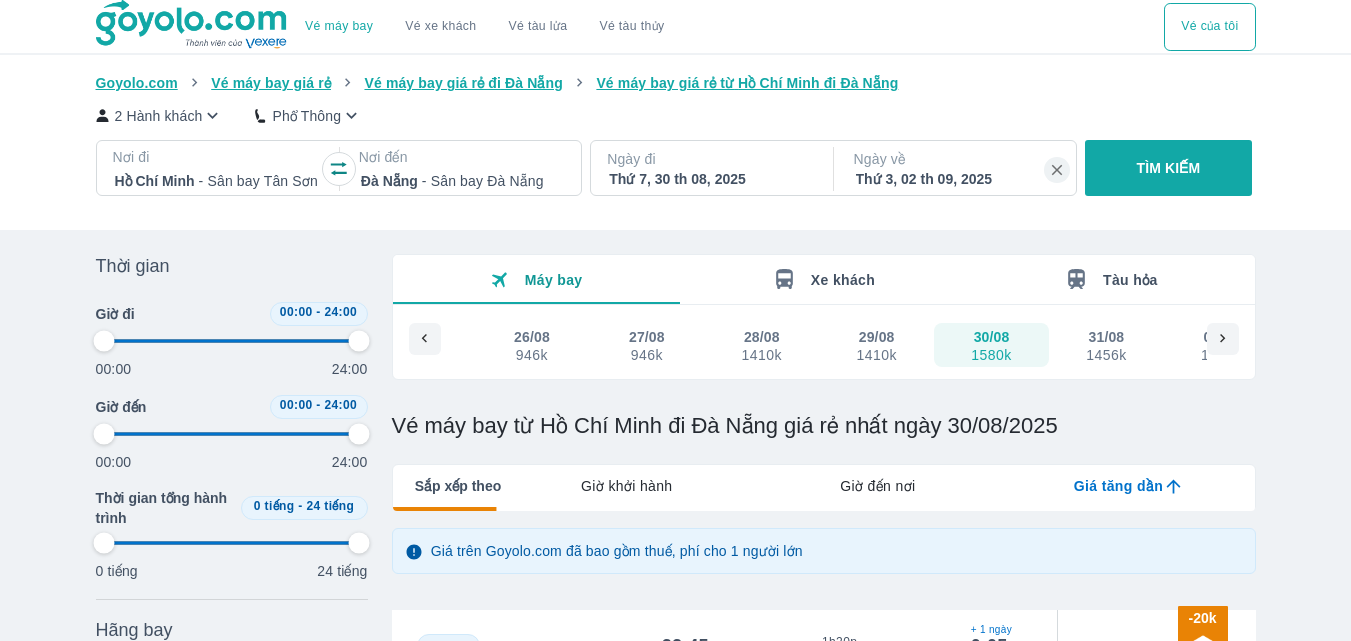 type on "97.9166666666667" 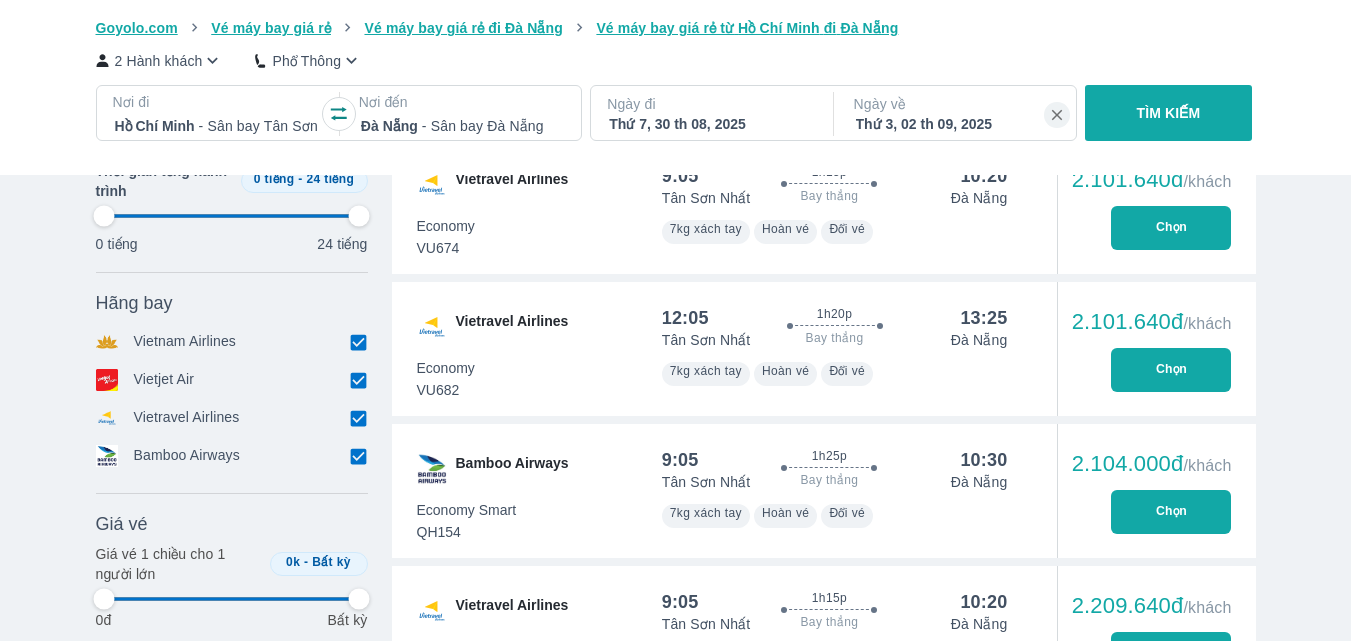type on "97.9166666666667" 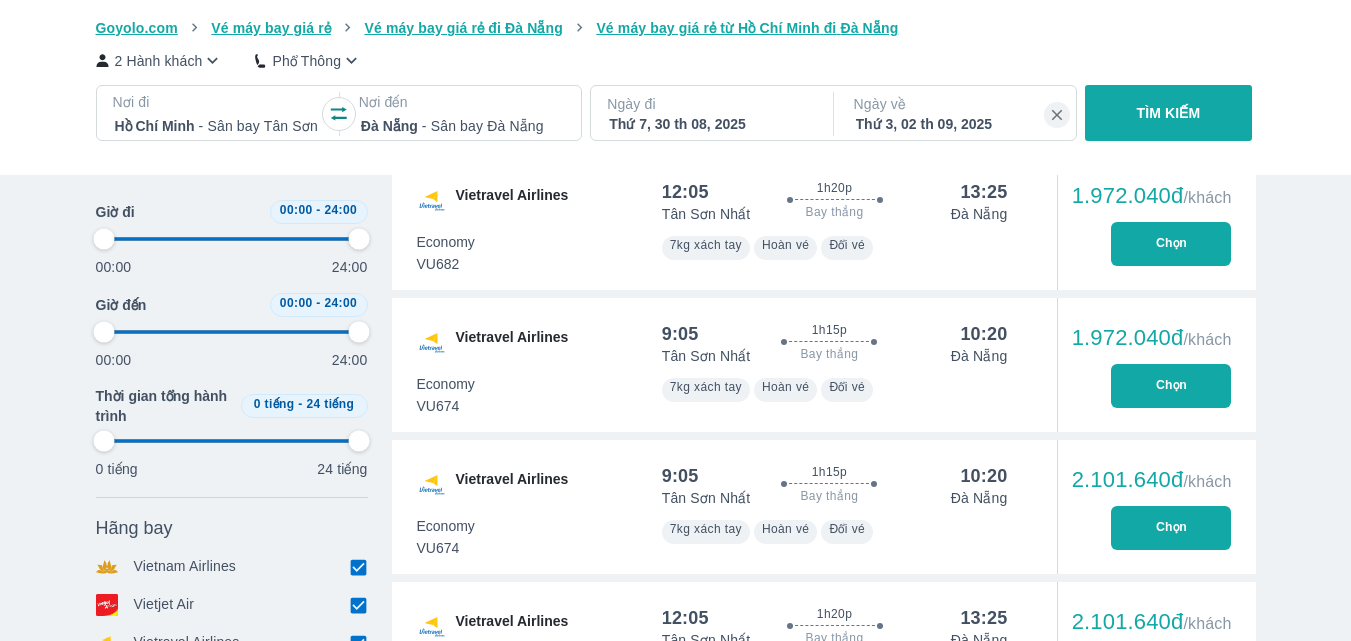 type on "97.9166666666667" 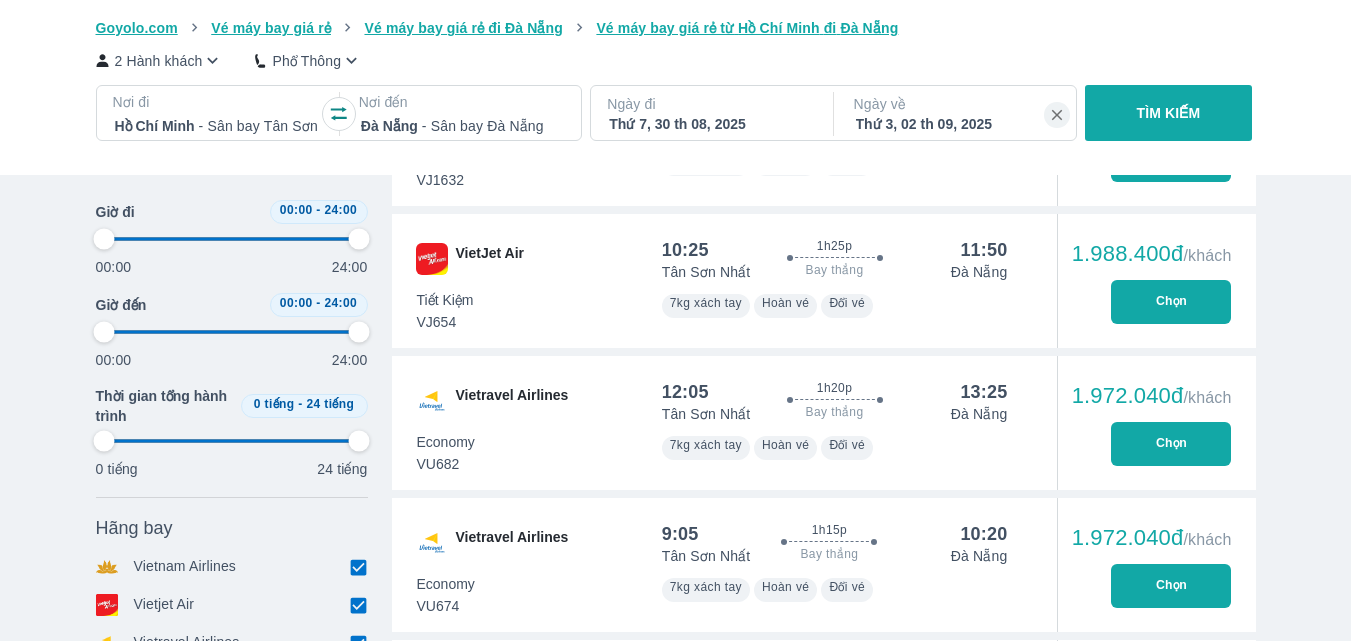 type on "97.9166666666667" 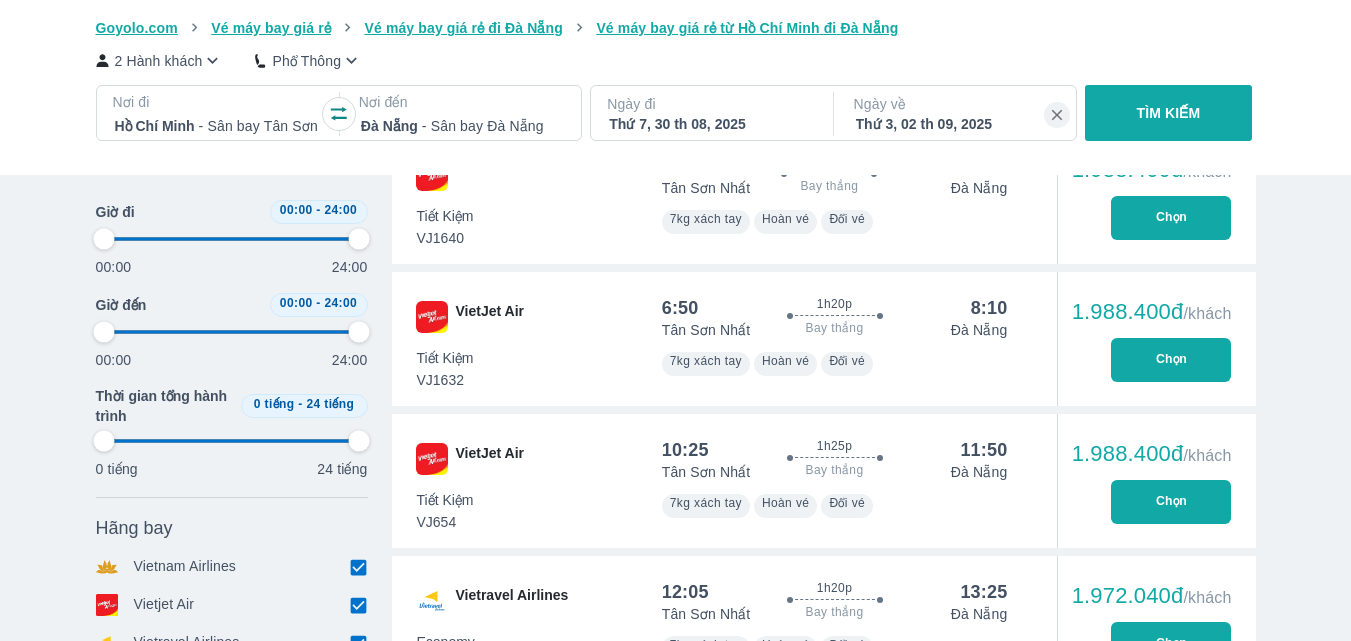 type on "97.9166666666667" 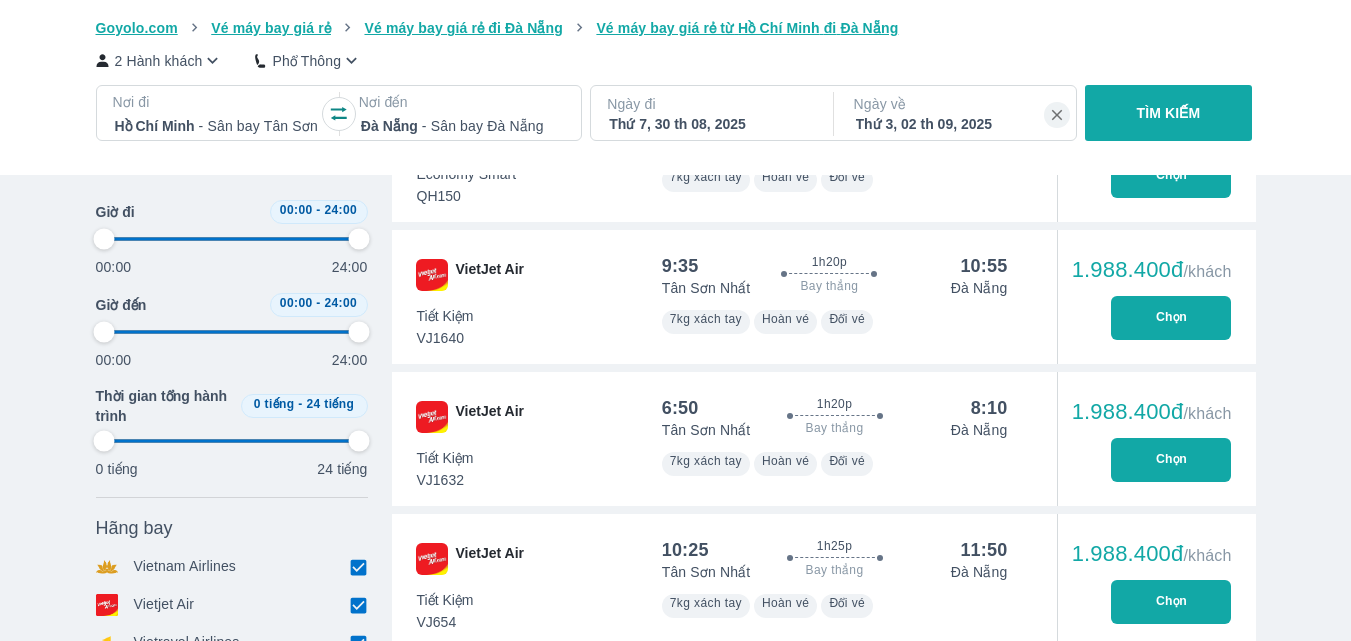 type on "97.9166666666667" 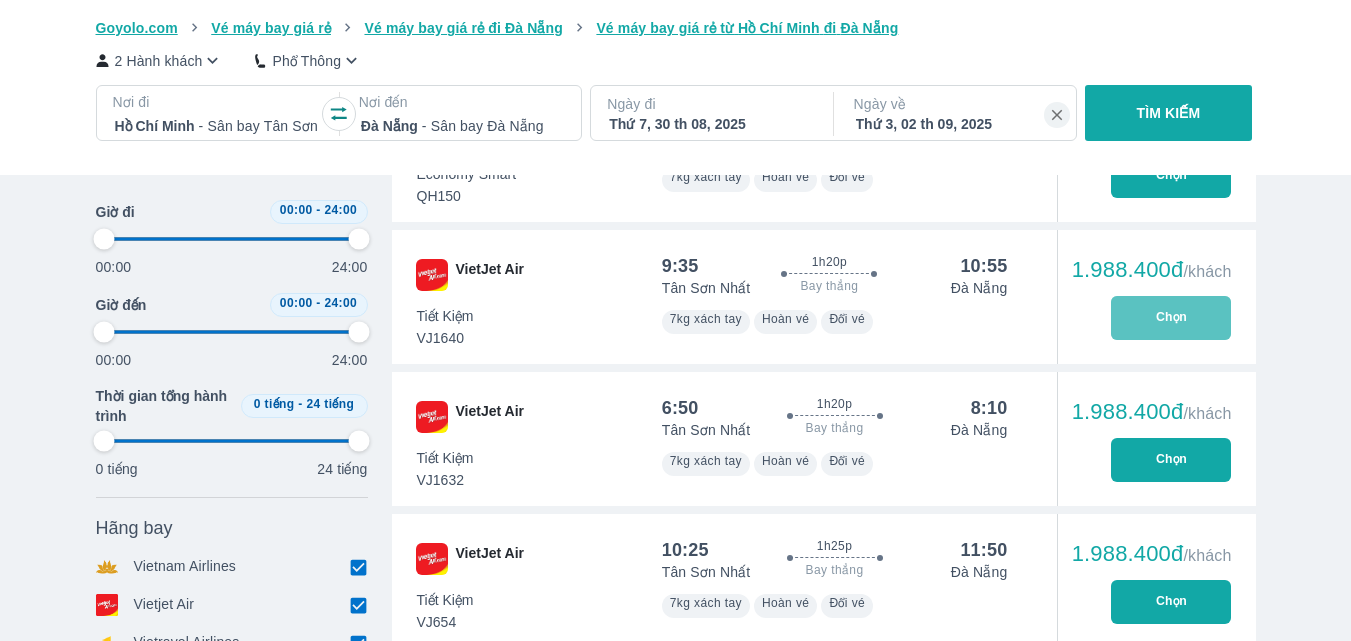 click on "Chọn" at bounding box center [1171, 318] 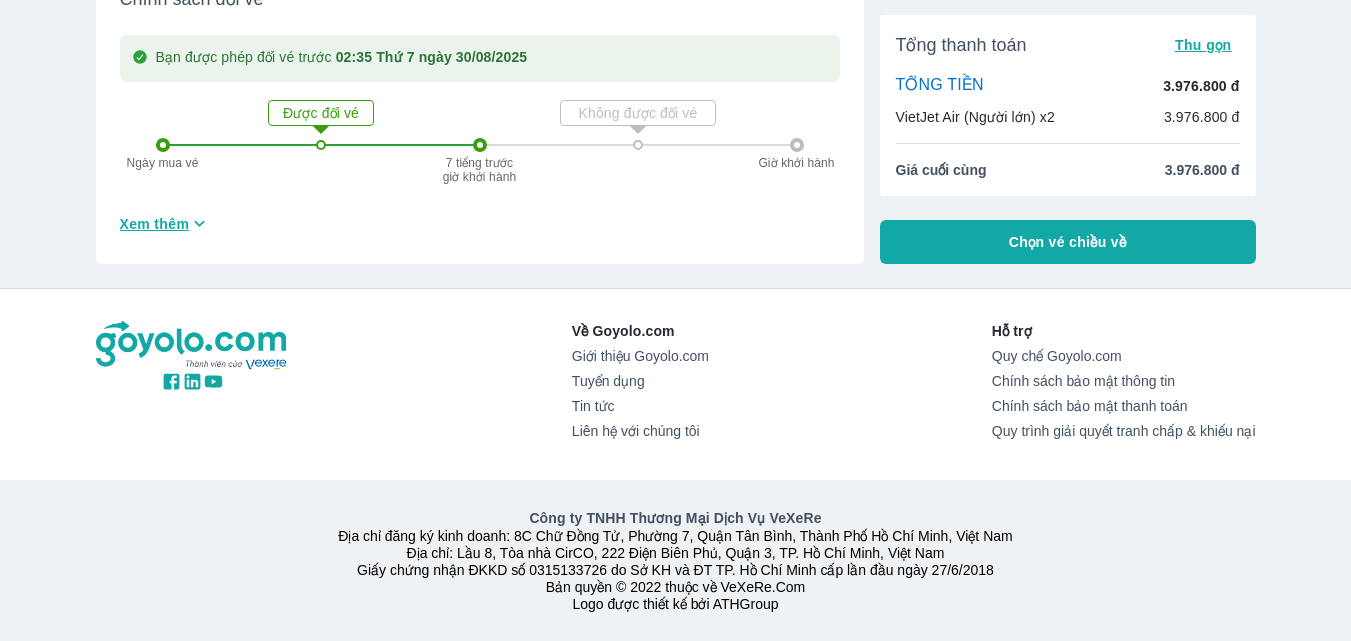 scroll, scrollTop: 0, scrollLeft: 0, axis: both 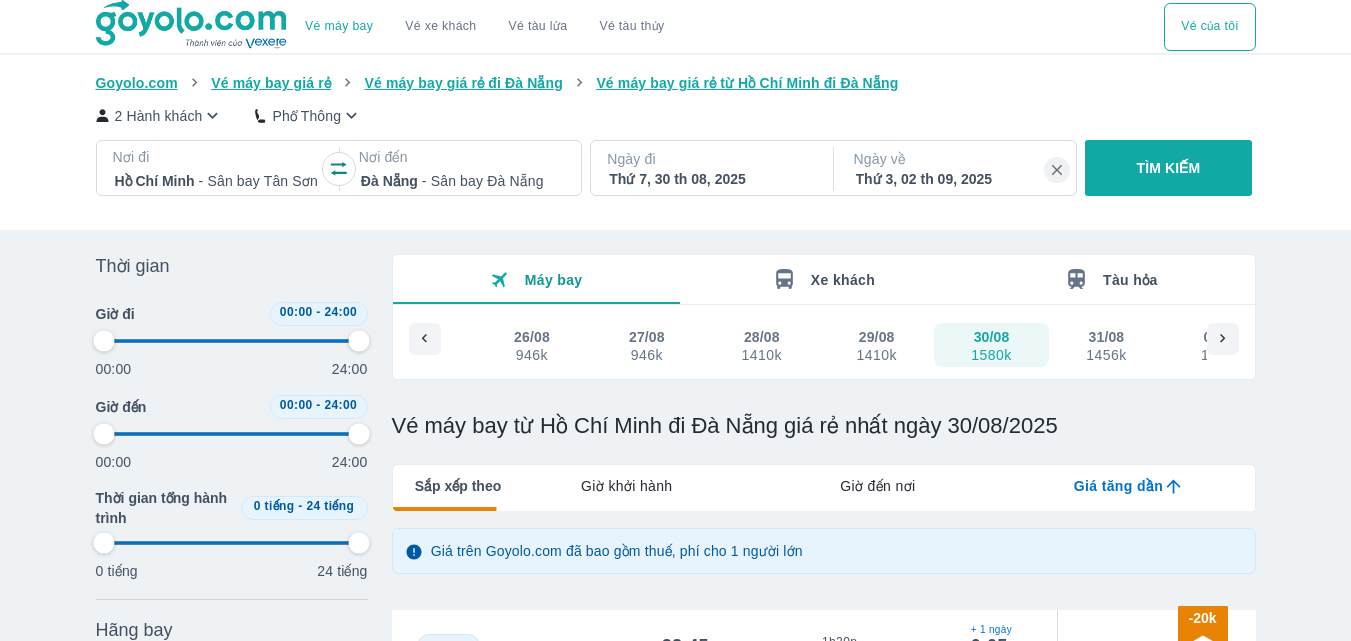 type on "97.9166666666667" 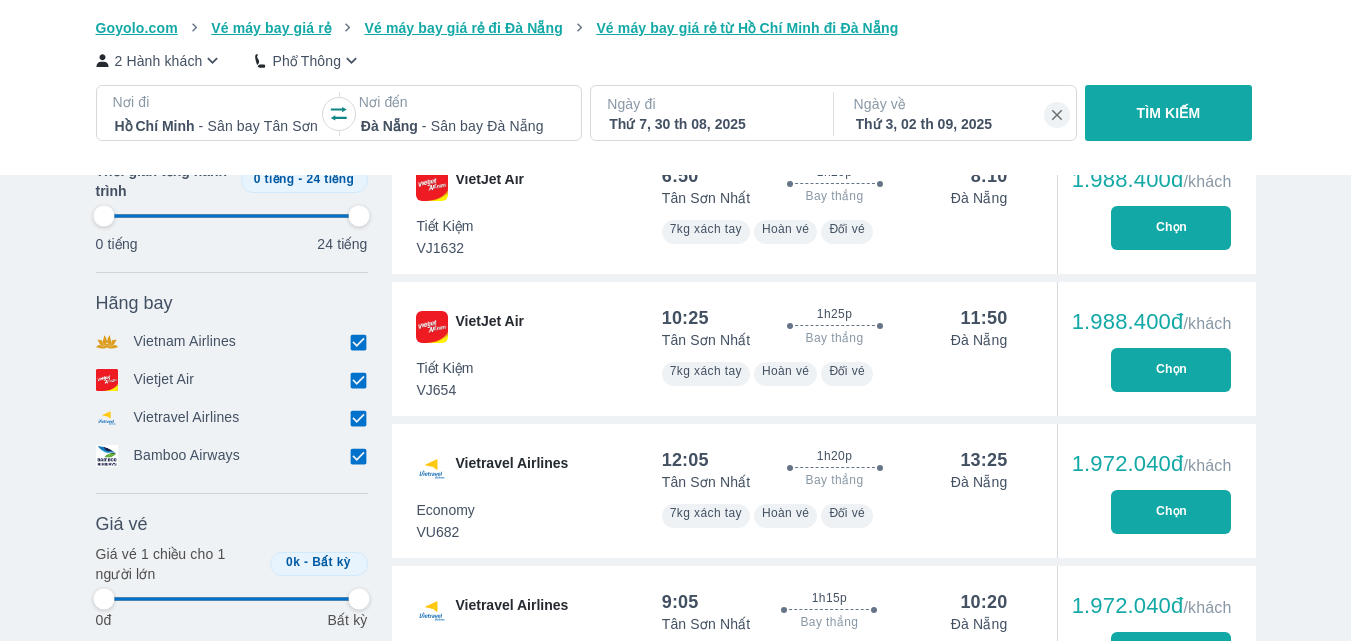 scroll, scrollTop: 2844, scrollLeft: 0, axis: vertical 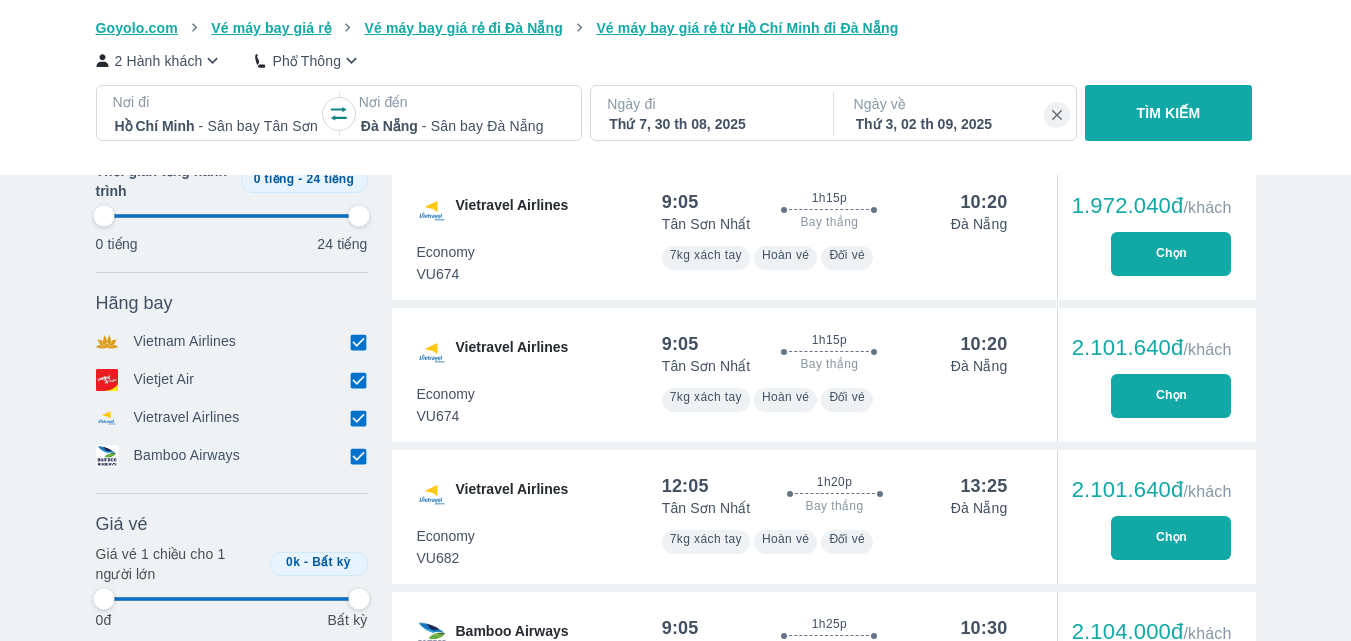 type on "97.9166666666667" 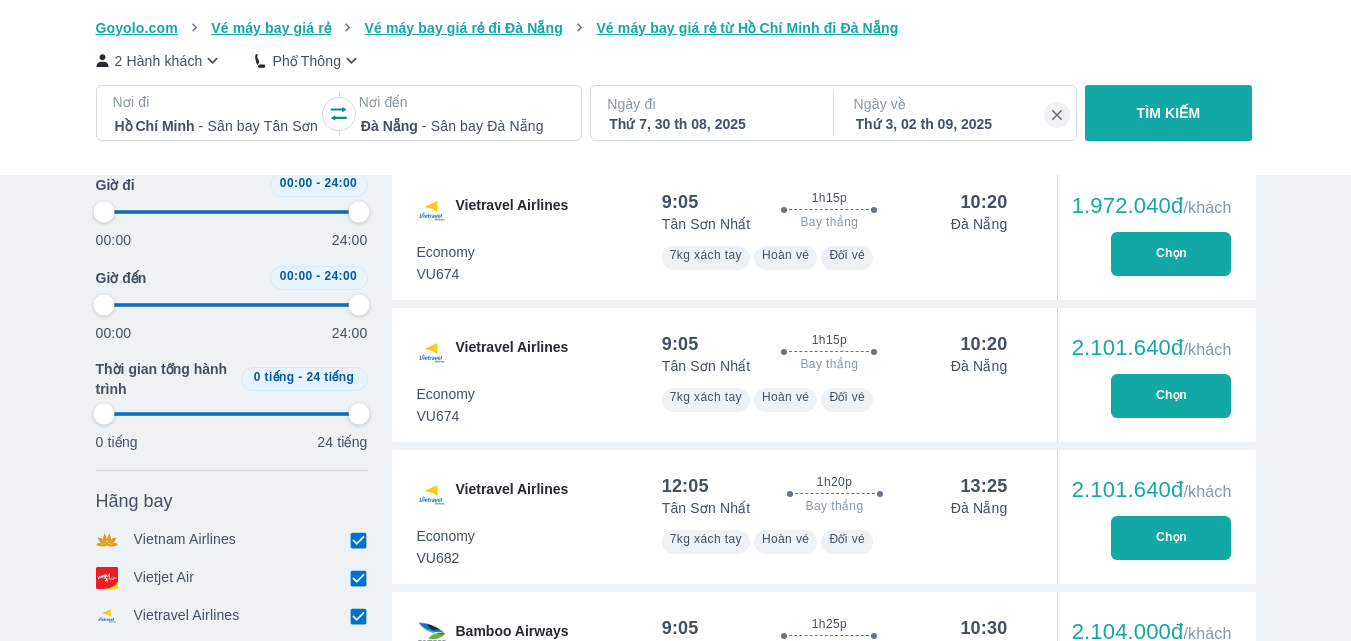 click on "Chọn" at bounding box center [1171, 396] 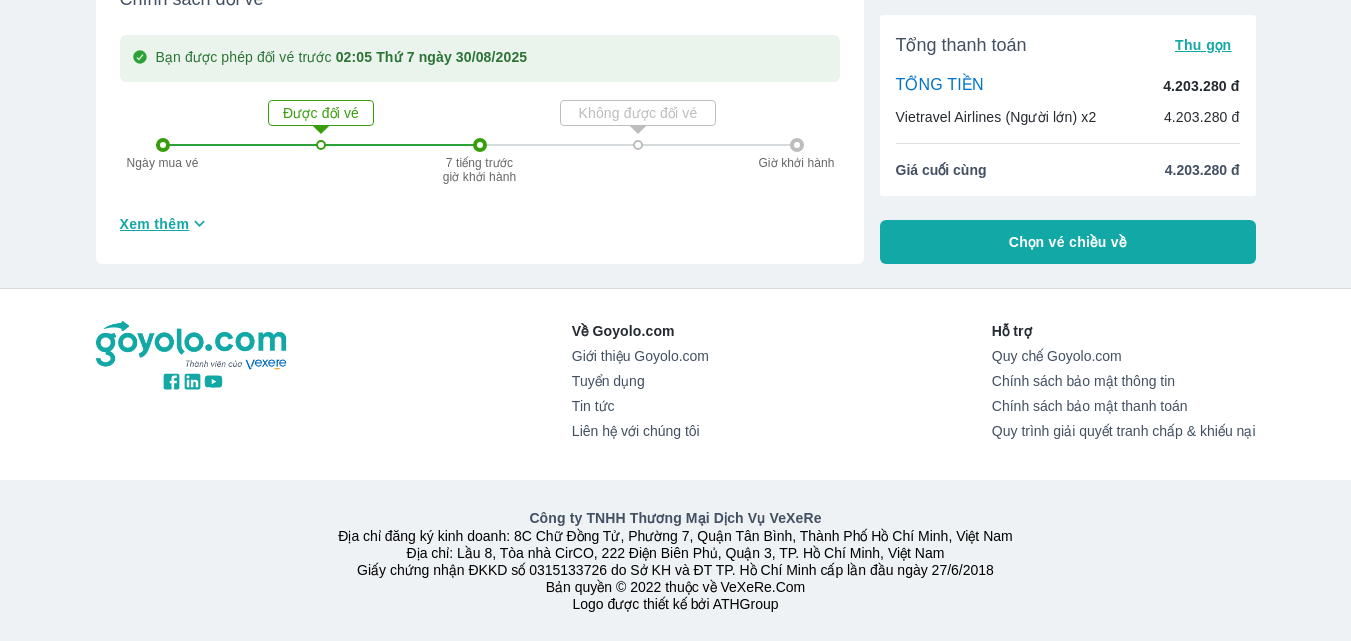 scroll, scrollTop: 0, scrollLeft: 0, axis: both 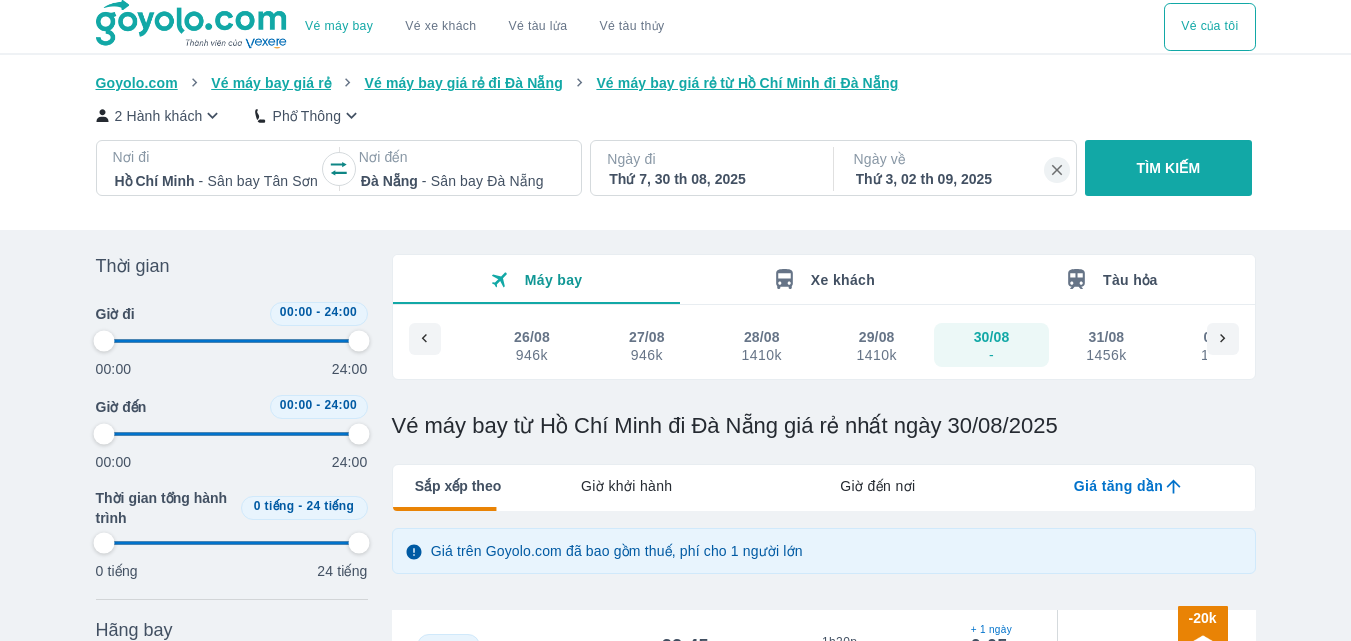 type on "97.9166666666667" 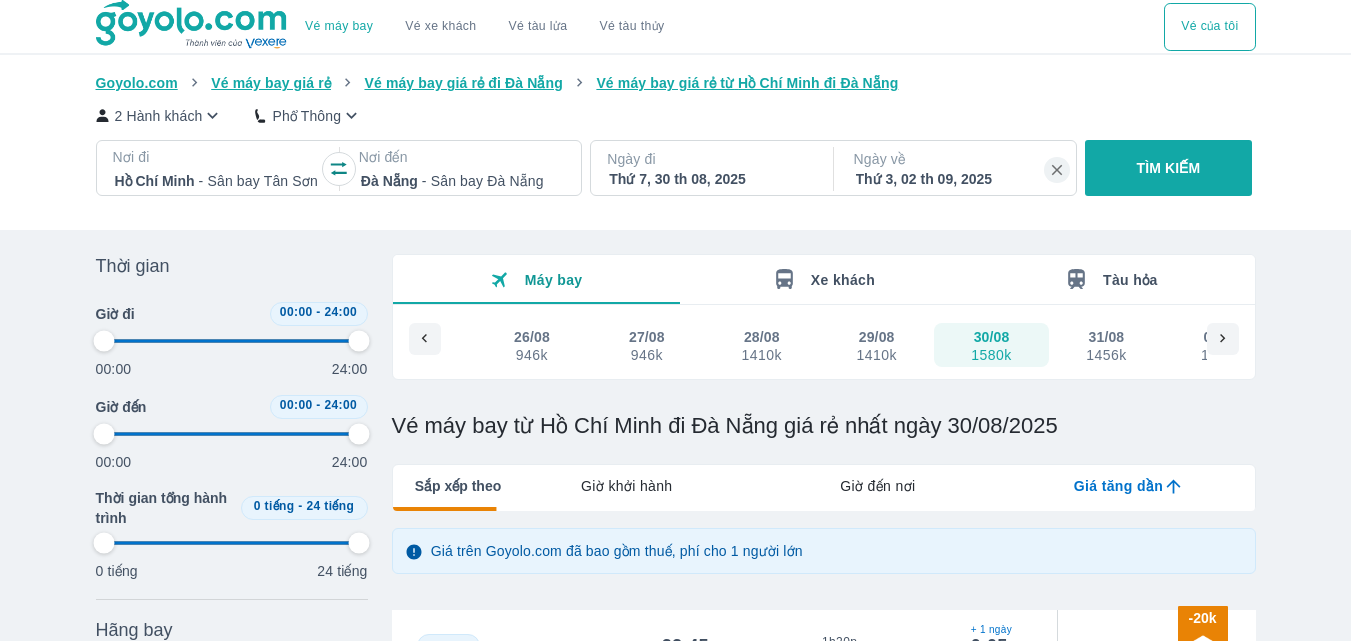 type on "97.9166666666667" 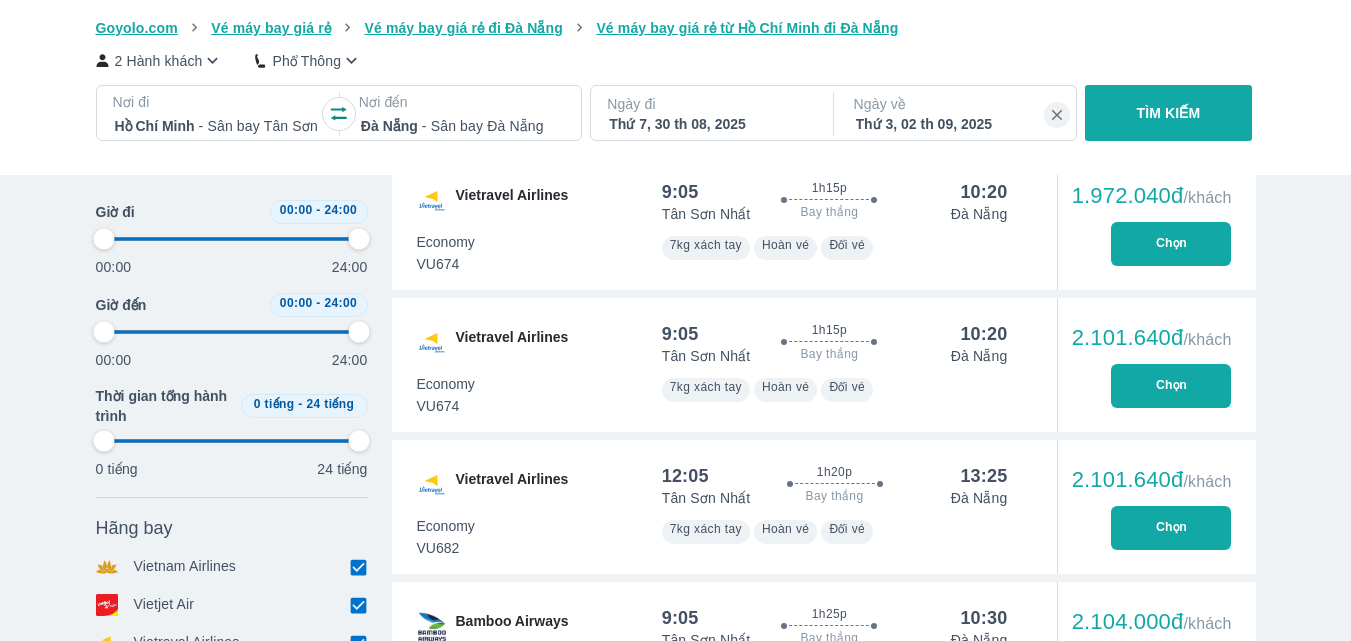 scroll, scrollTop: 2754, scrollLeft: 0, axis: vertical 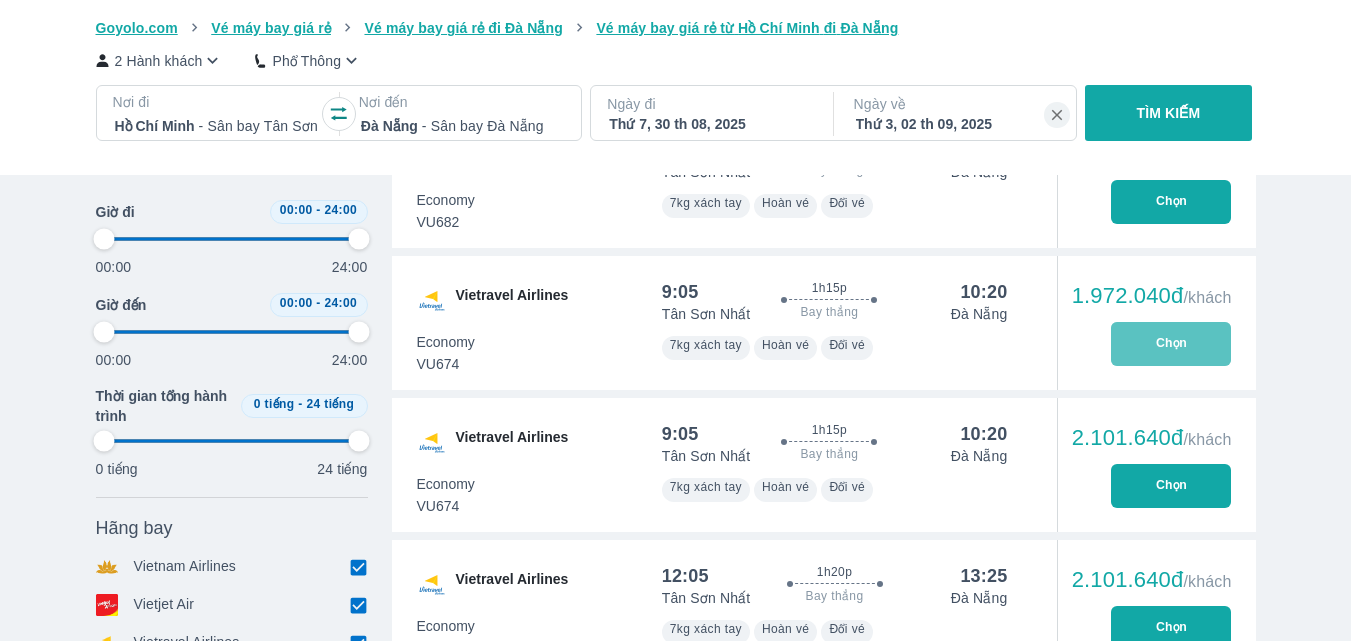 click on "Chọn" at bounding box center (1171, 344) 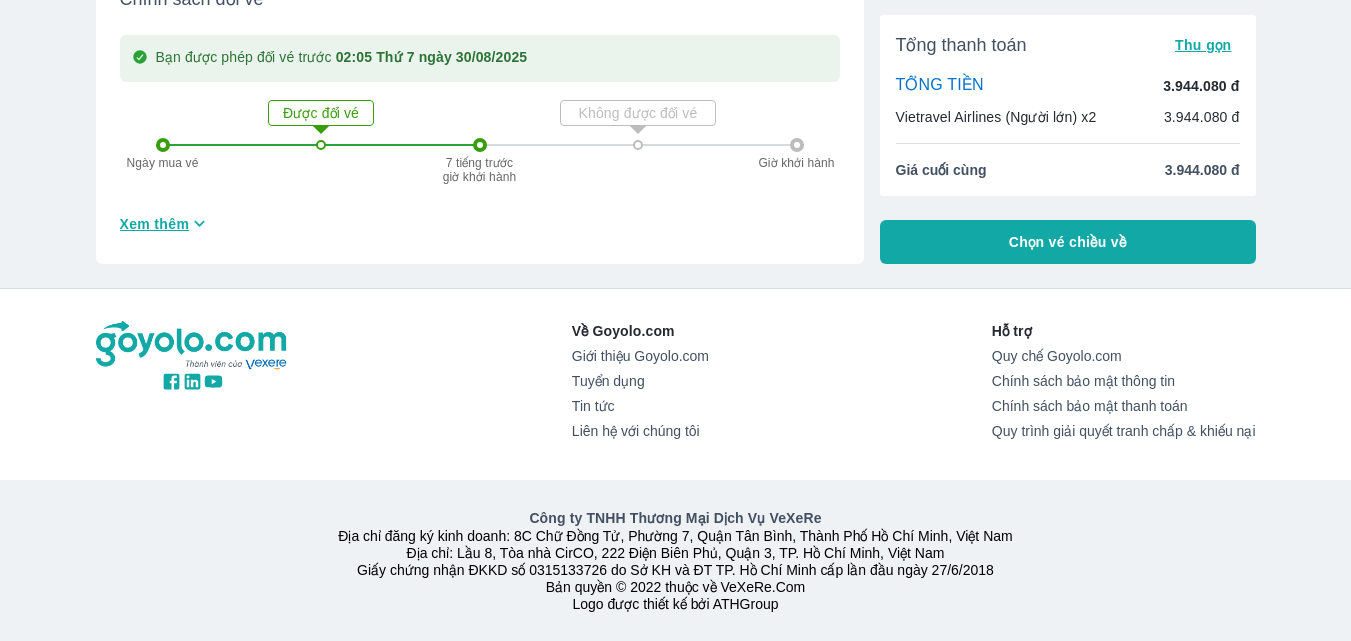 scroll, scrollTop: 0, scrollLeft: 0, axis: both 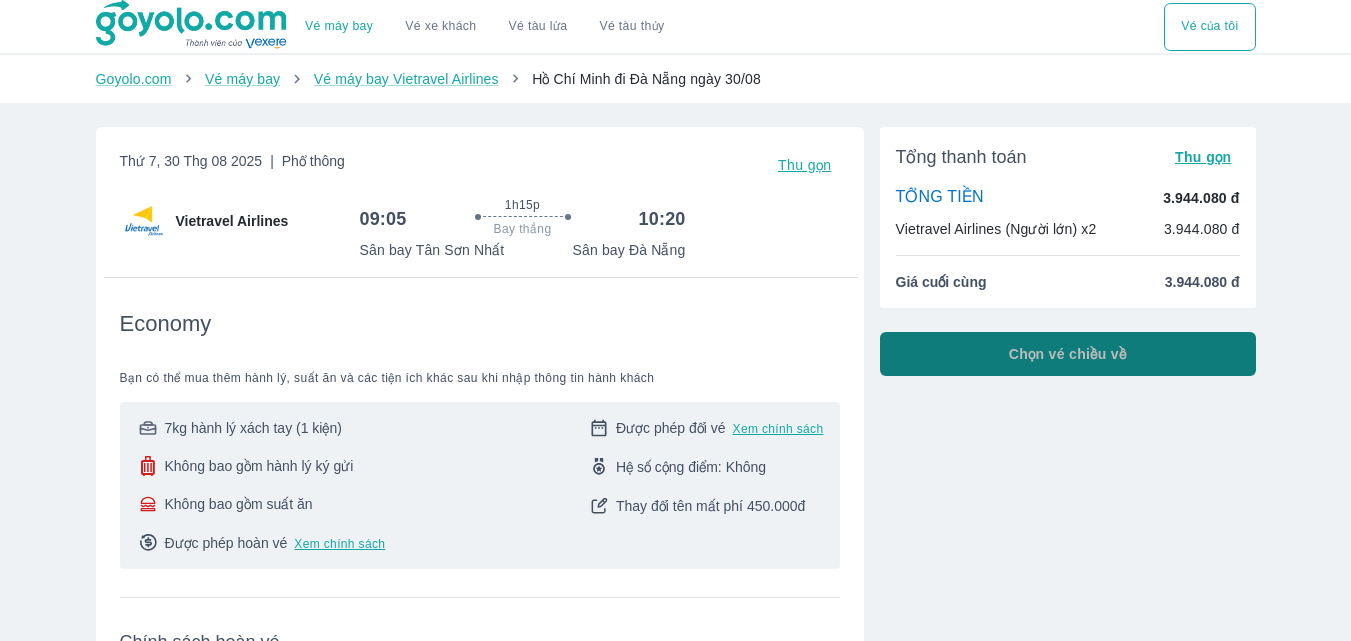 click on "Chọn vé chiều về" at bounding box center (1068, 354) 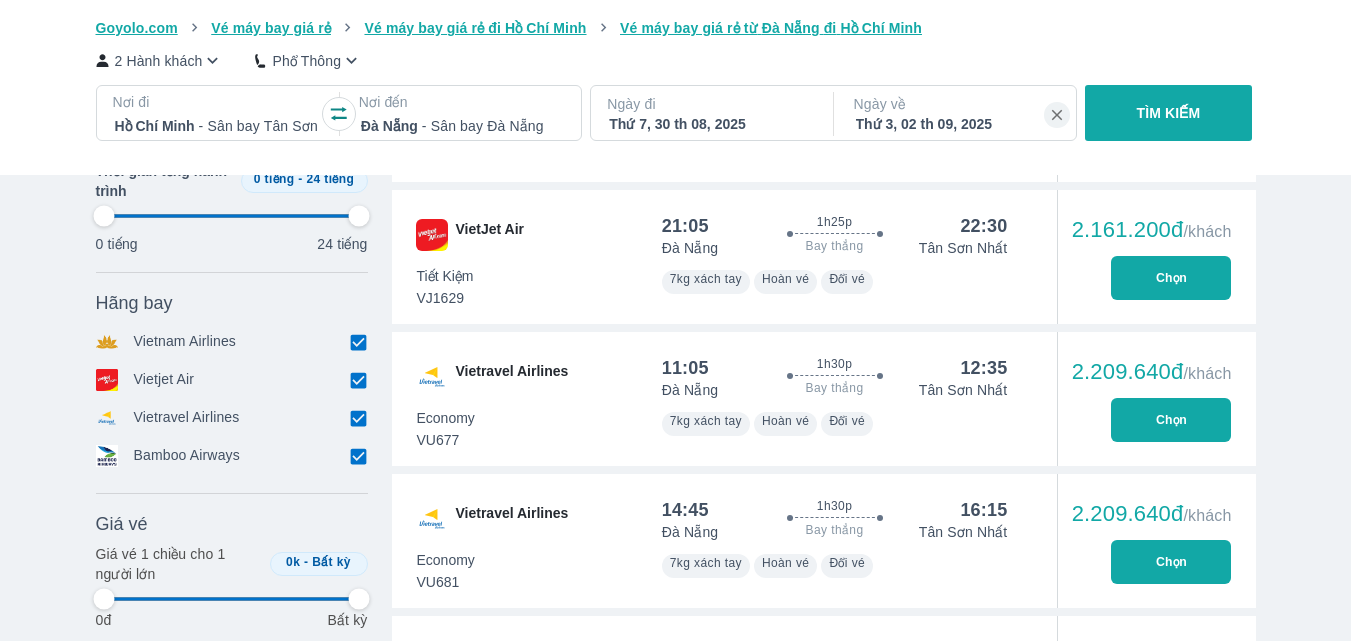 scroll, scrollTop: 2200, scrollLeft: 0, axis: vertical 